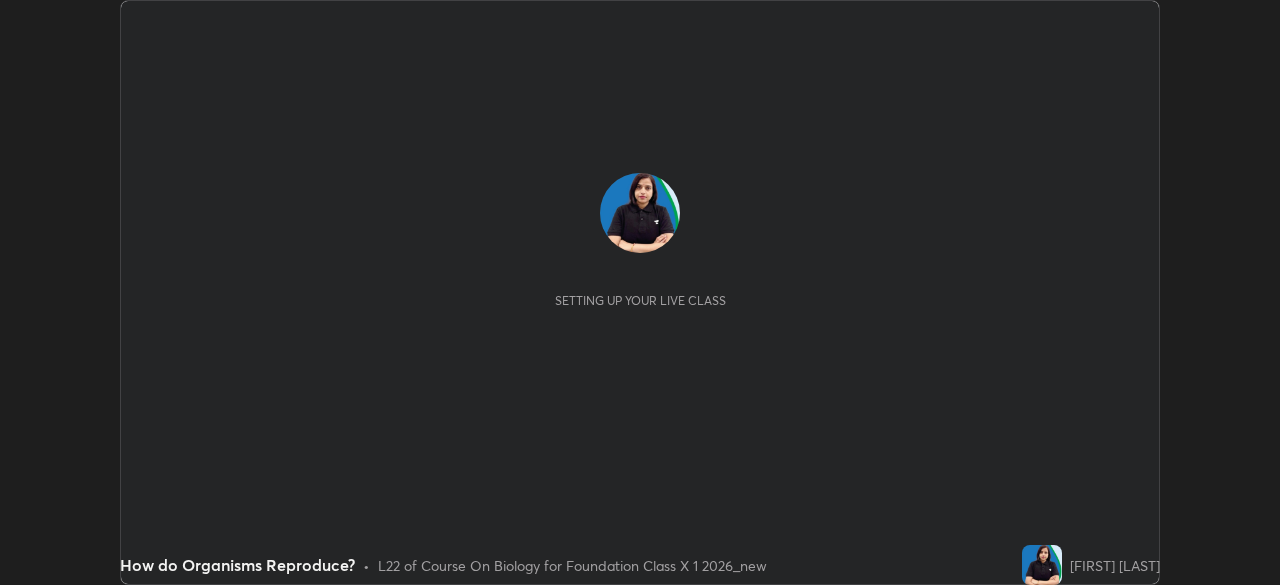 scroll, scrollTop: 0, scrollLeft: 0, axis: both 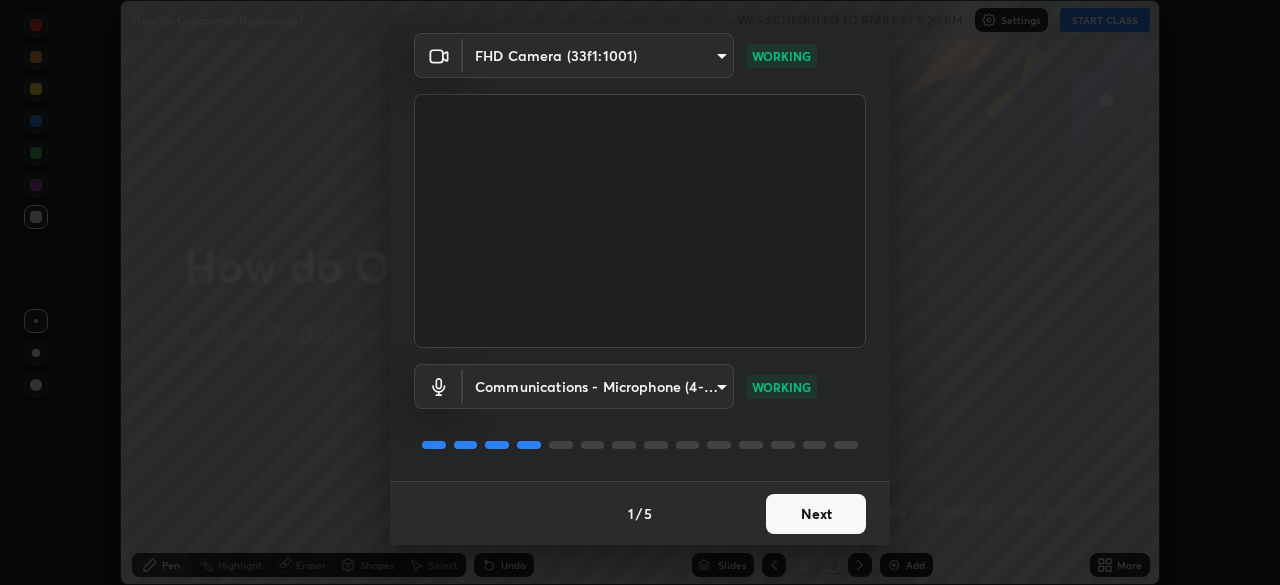 click on "Next" at bounding box center [816, 514] 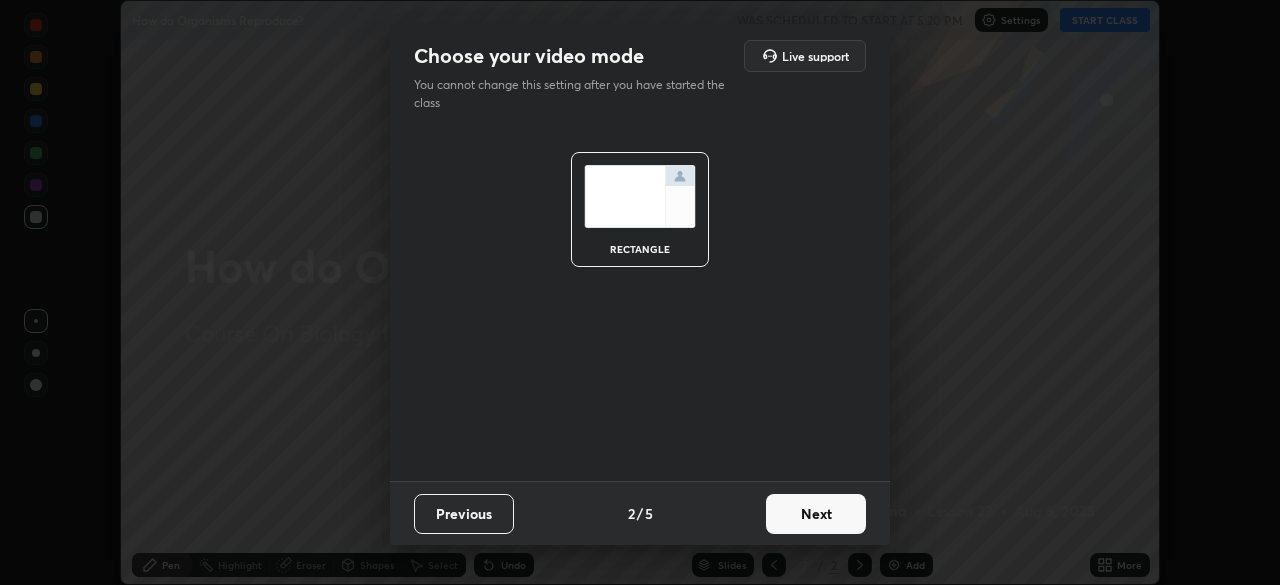 scroll, scrollTop: 0, scrollLeft: 0, axis: both 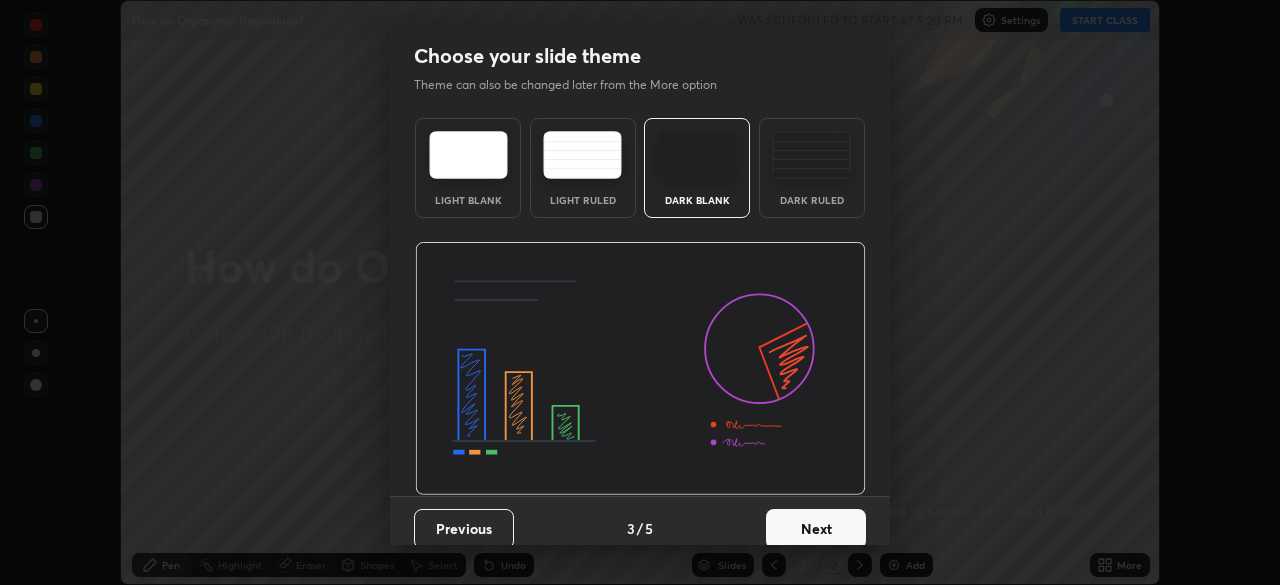 click on "Next" at bounding box center [816, 529] 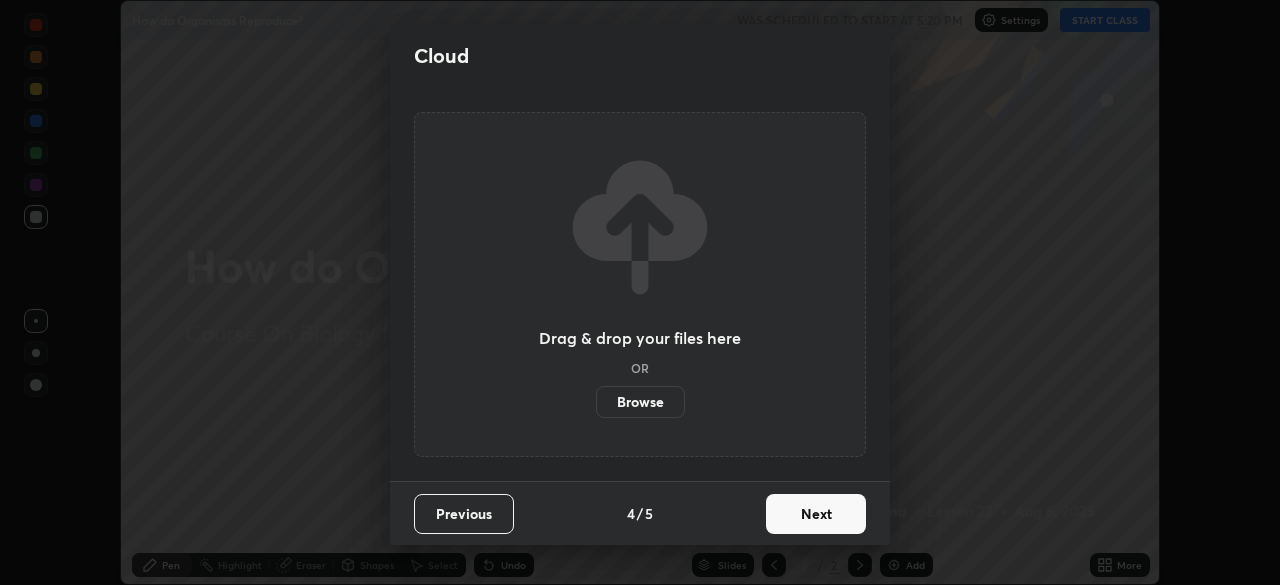click on "Next" at bounding box center (816, 514) 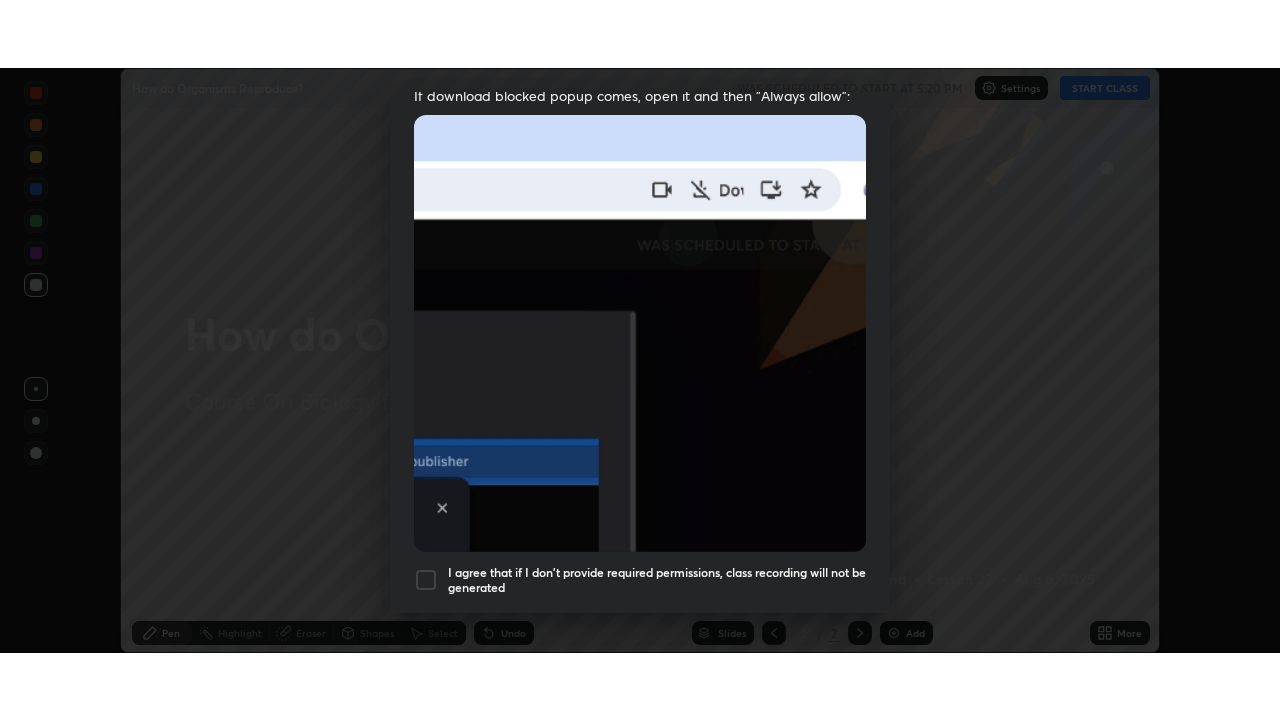 scroll, scrollTop: 479, scrollLeft: 0, axis: vertical 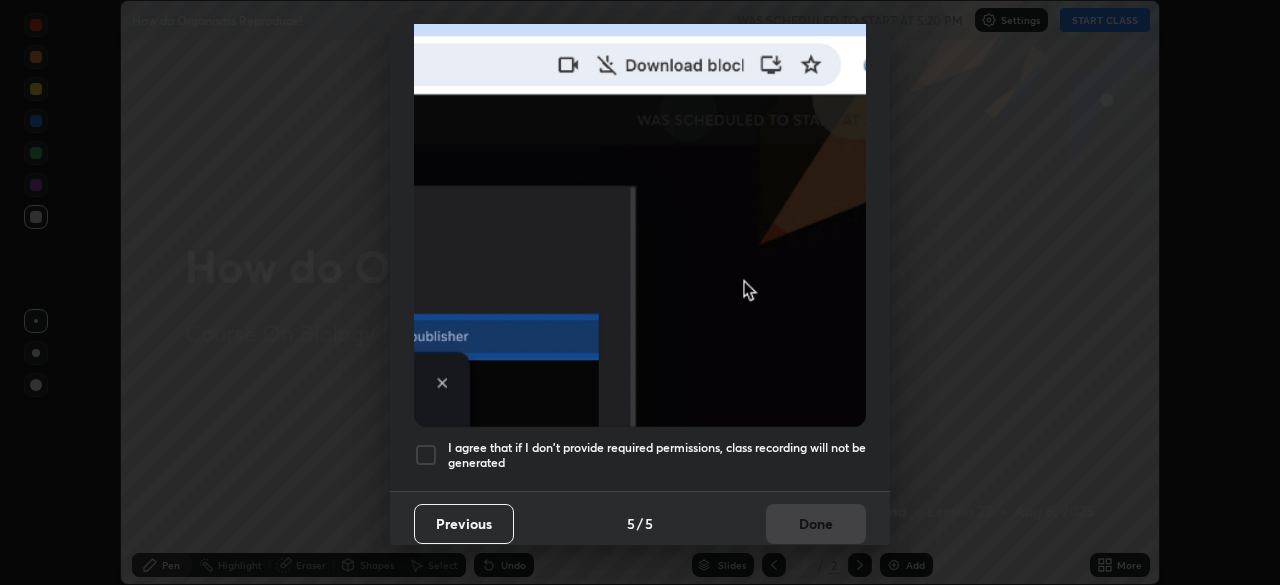 click on "I agree that if I don't provide required permissions, class recording will not be generated" at bounding box center [657, 455] 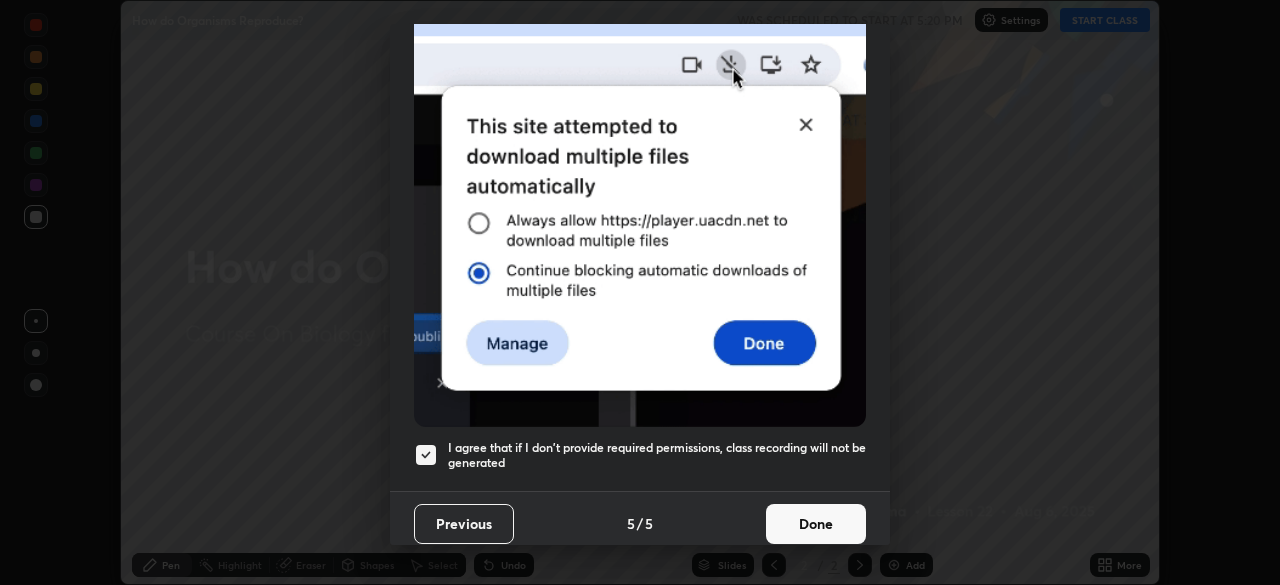 click on "Done" at bounding box center (816, 524) 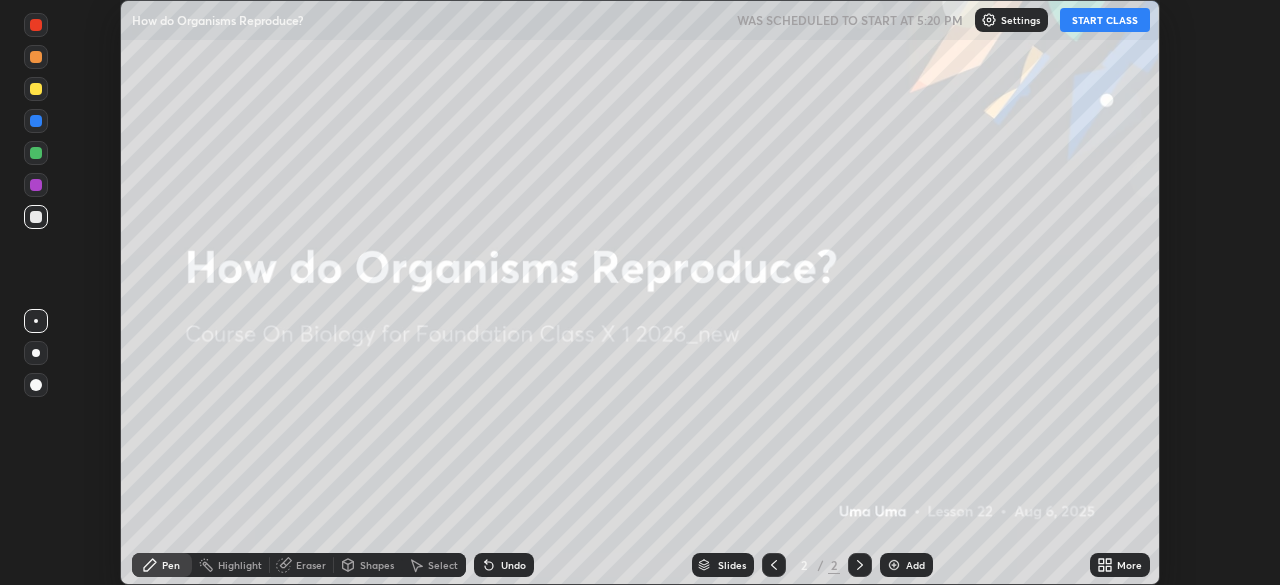 click on "START CLASS" at bounding box center [1105, 20] 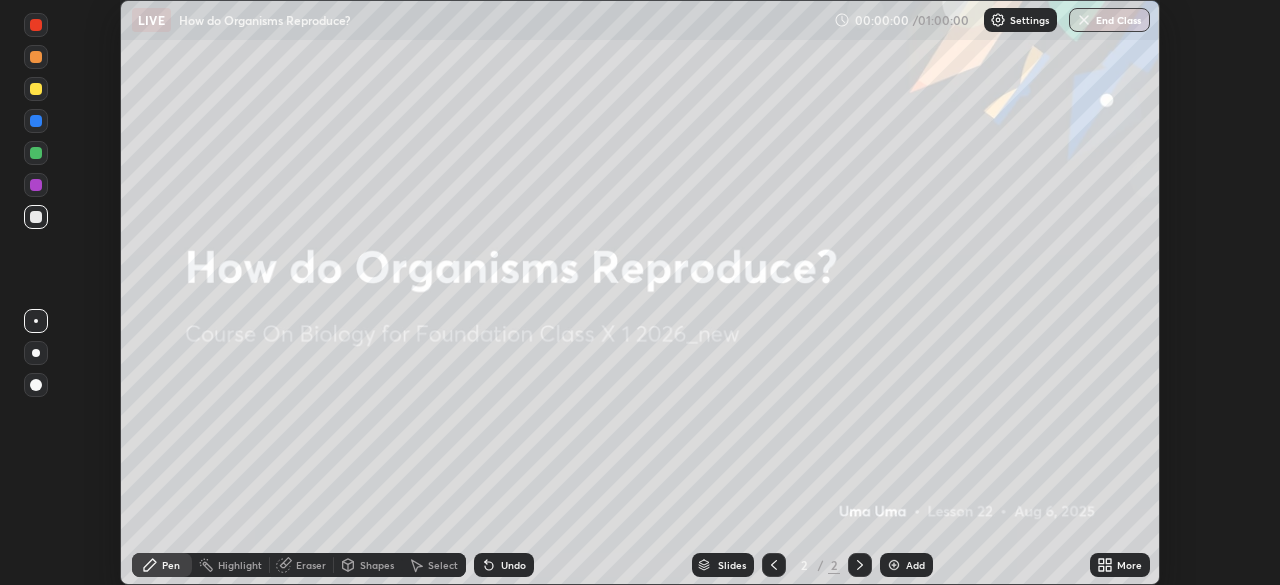 click 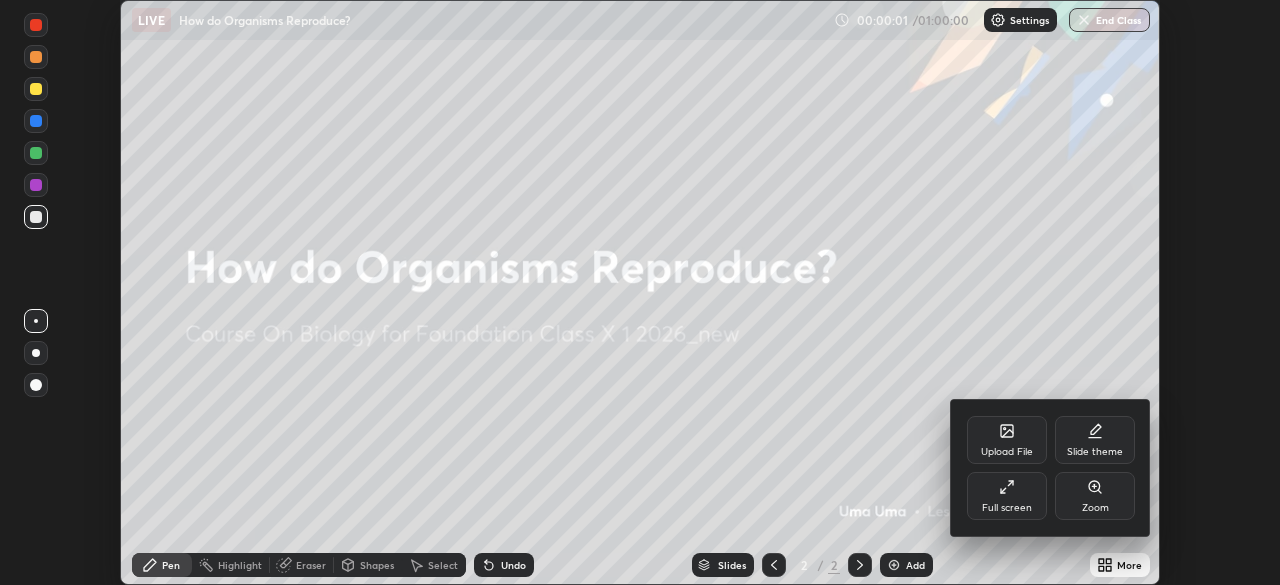 click on "Full screen" at bounding box center (1007, 496) 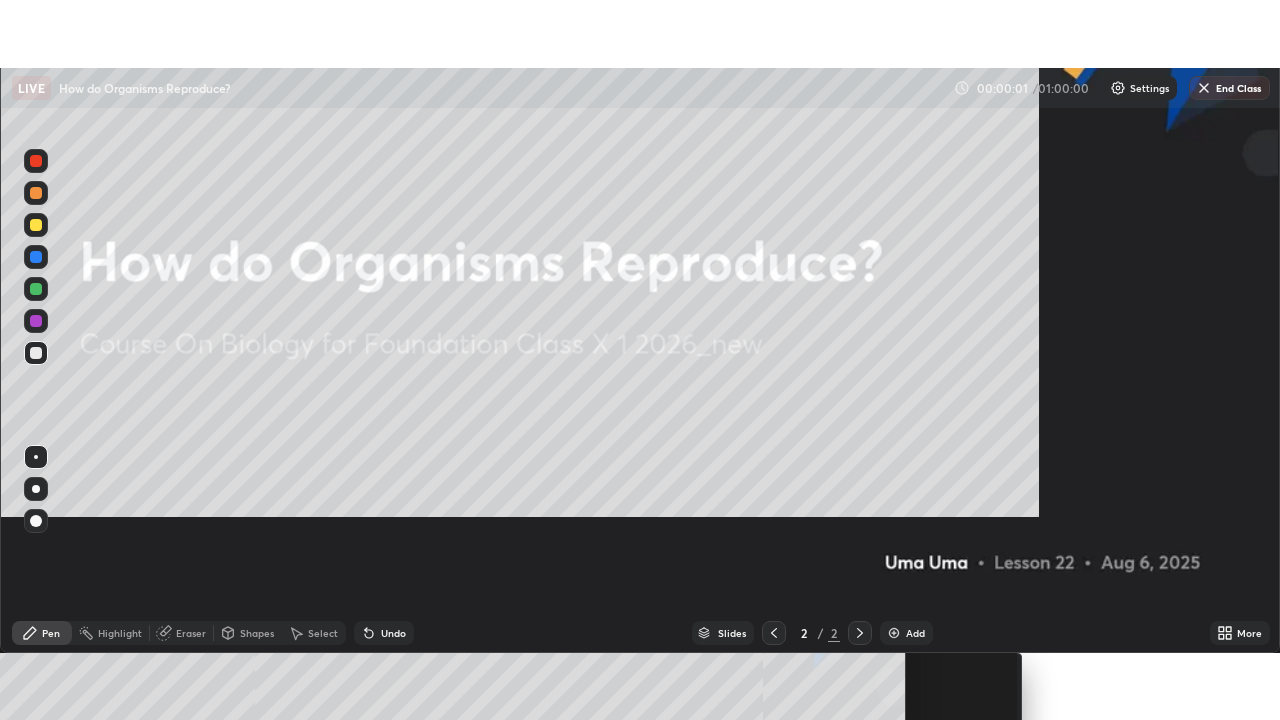scroll, scrollTop: 99280, scrollLeft: 98720, axis: both 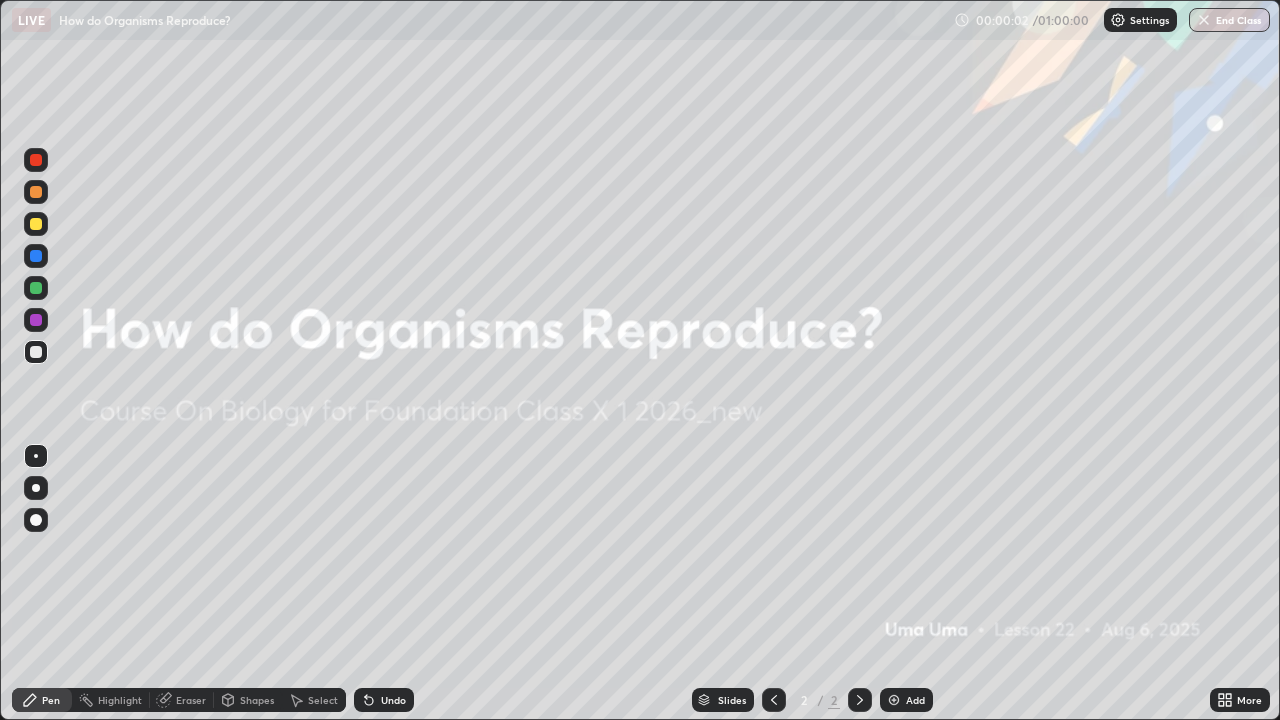 click on "Add" at bounding box center (906, 700) 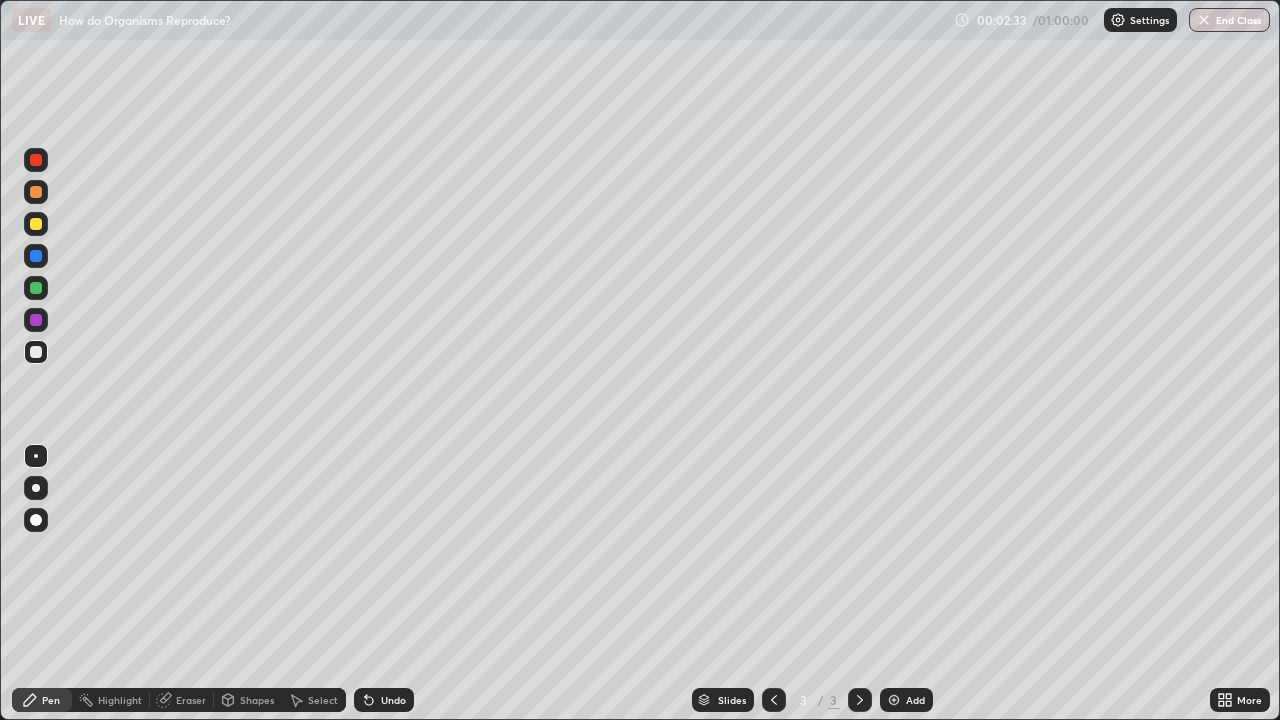 click at bounding box center (36, 224) 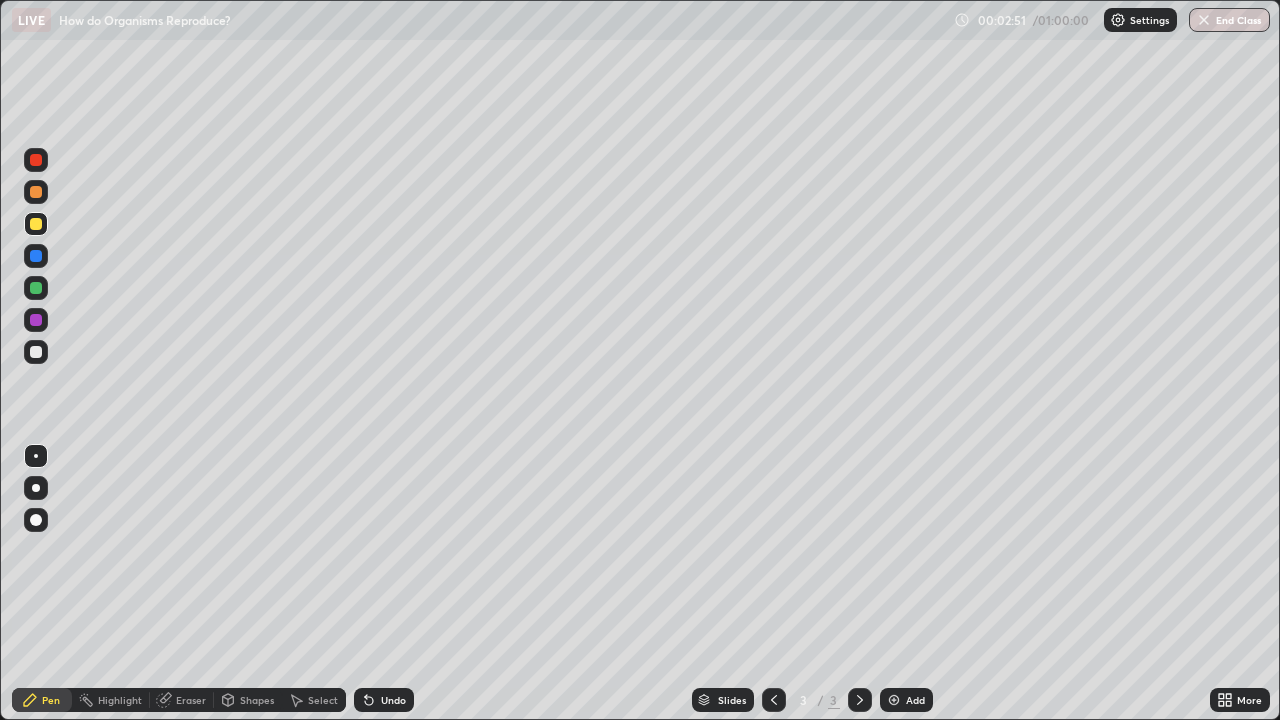 click at bounding box center (36, 352) 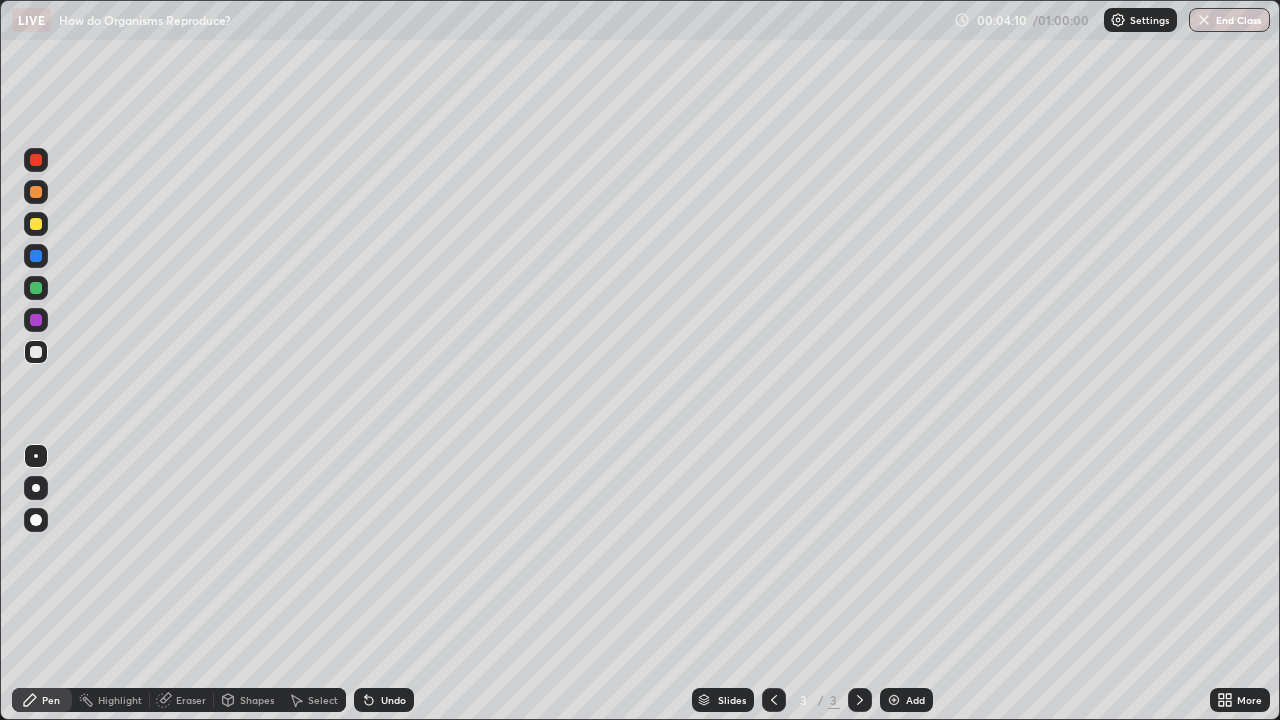 click at bounding box center [36, 320] 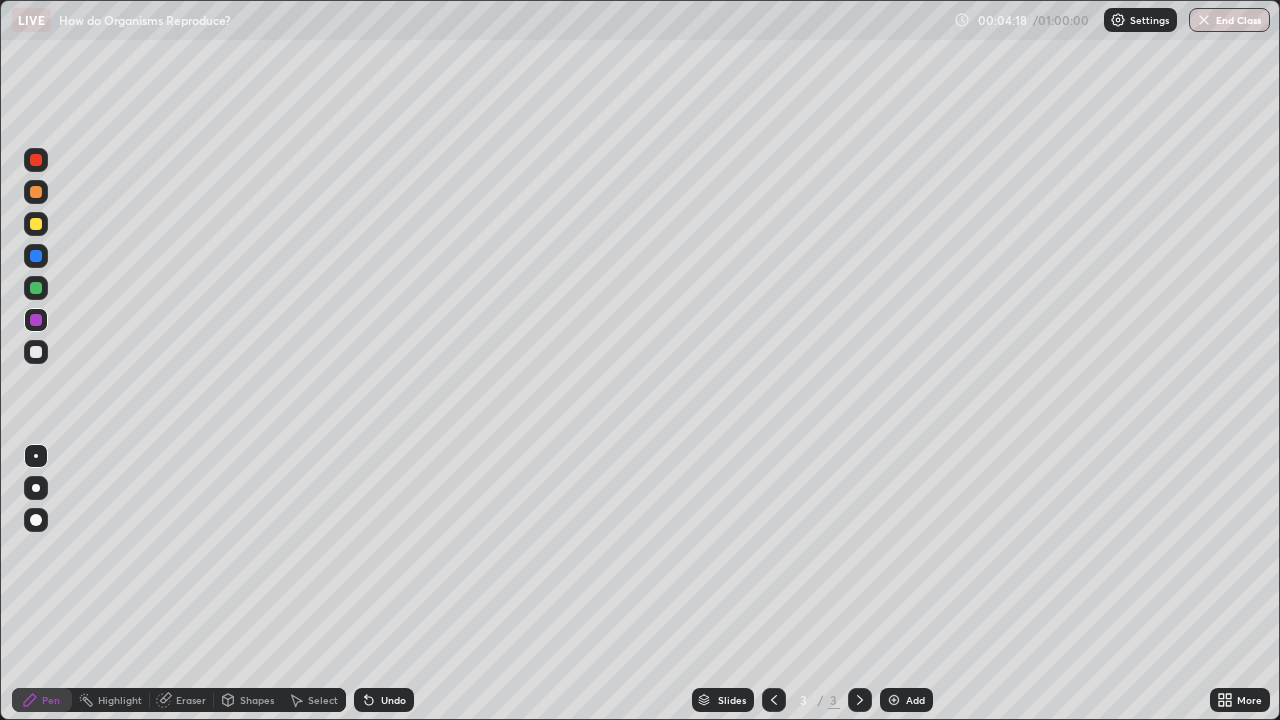 click at bounding box center [36, 352] 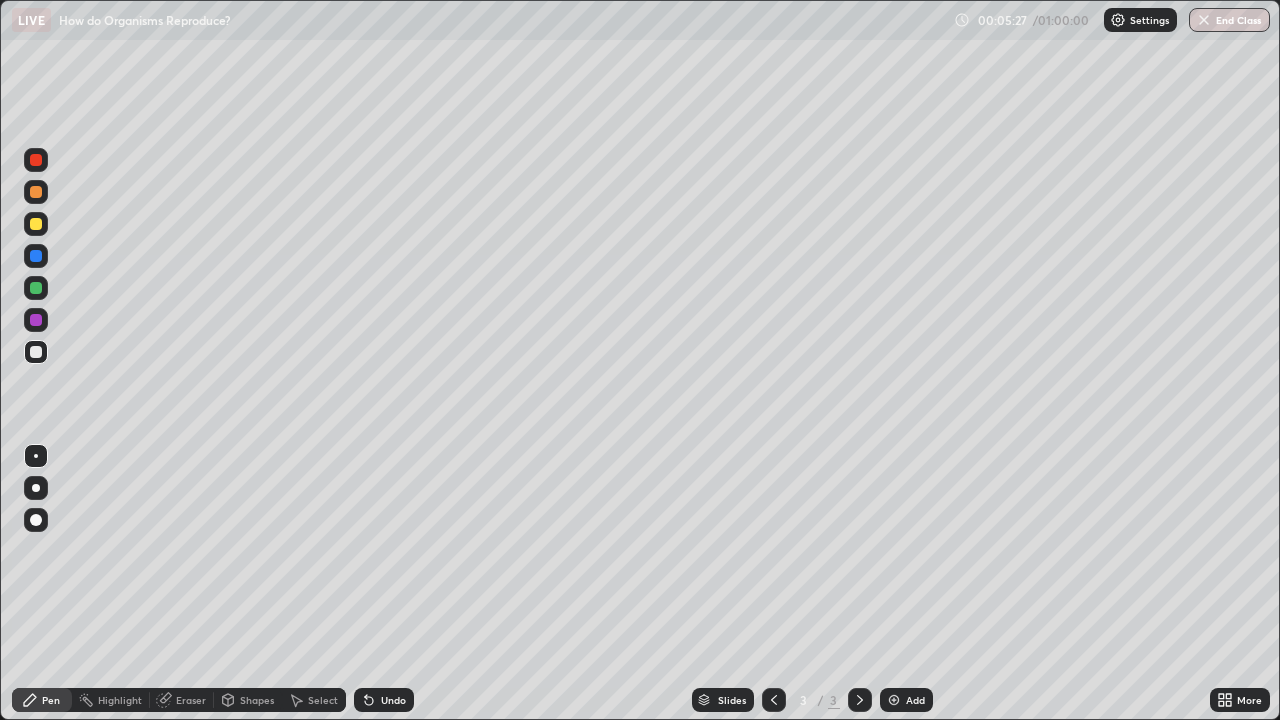 click at bounding box center (36, 320) 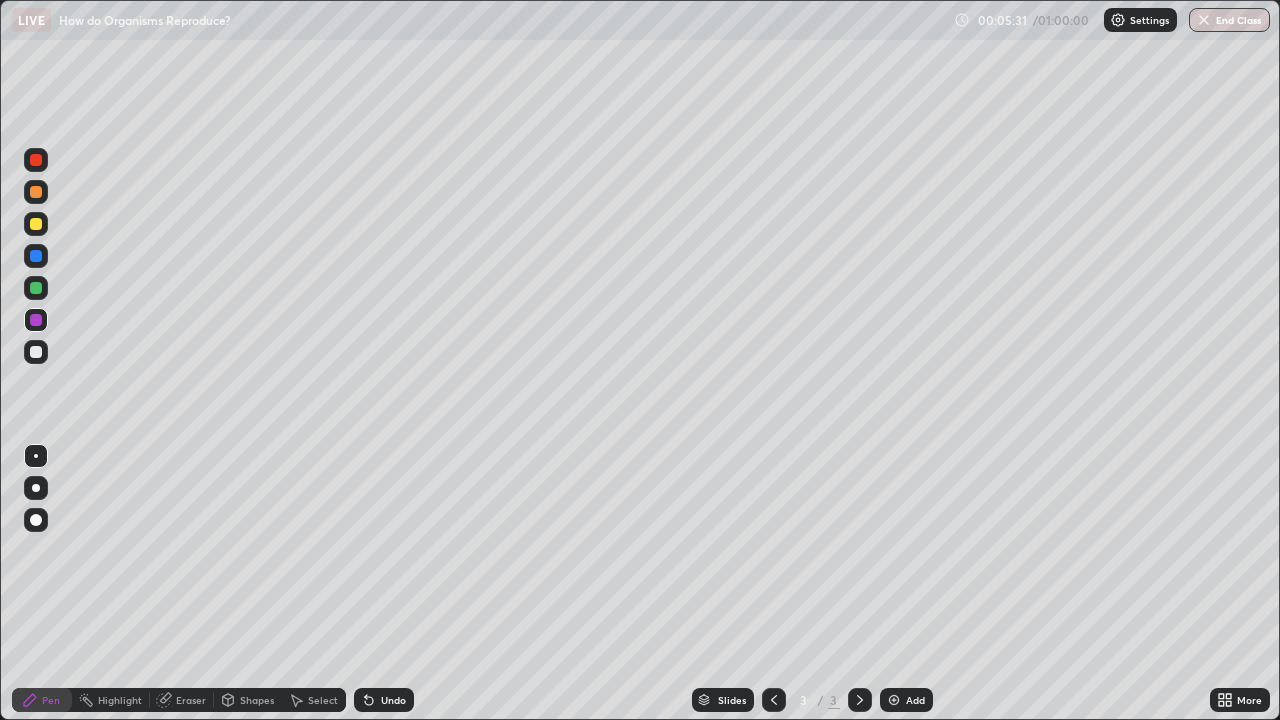 click at bounding box center (36, 352) 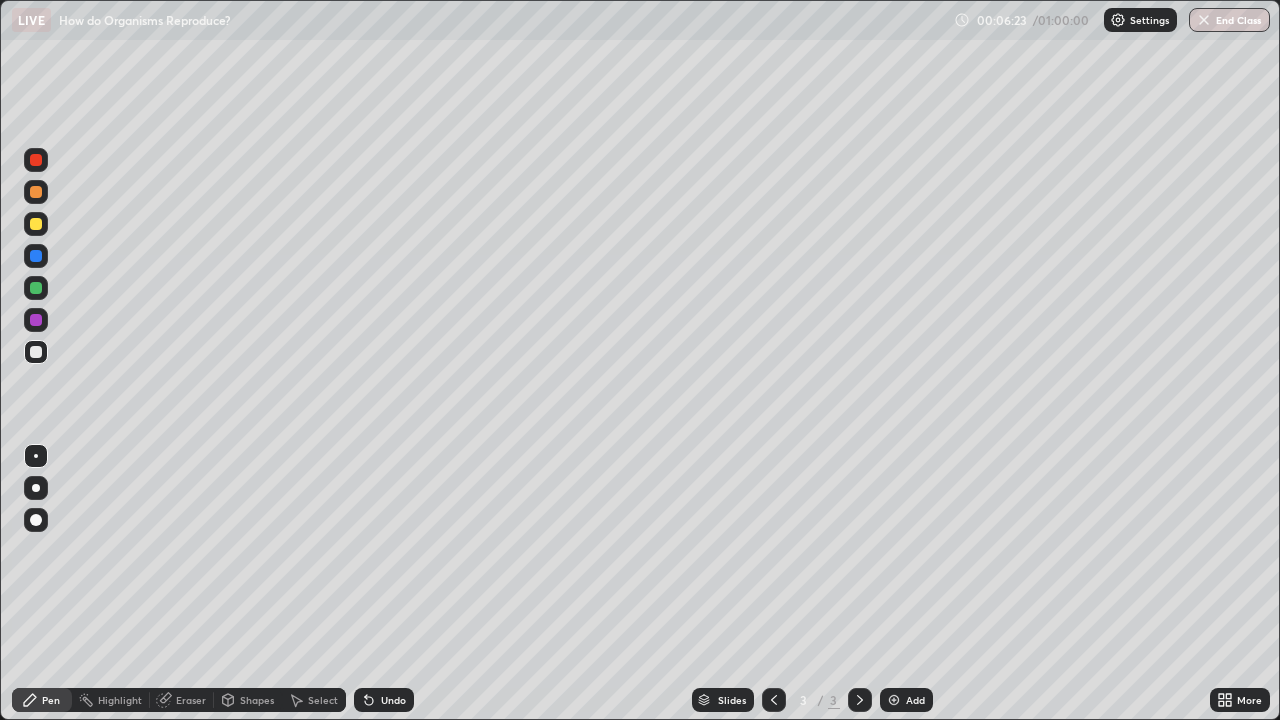 click at bounding box center [36, 288] 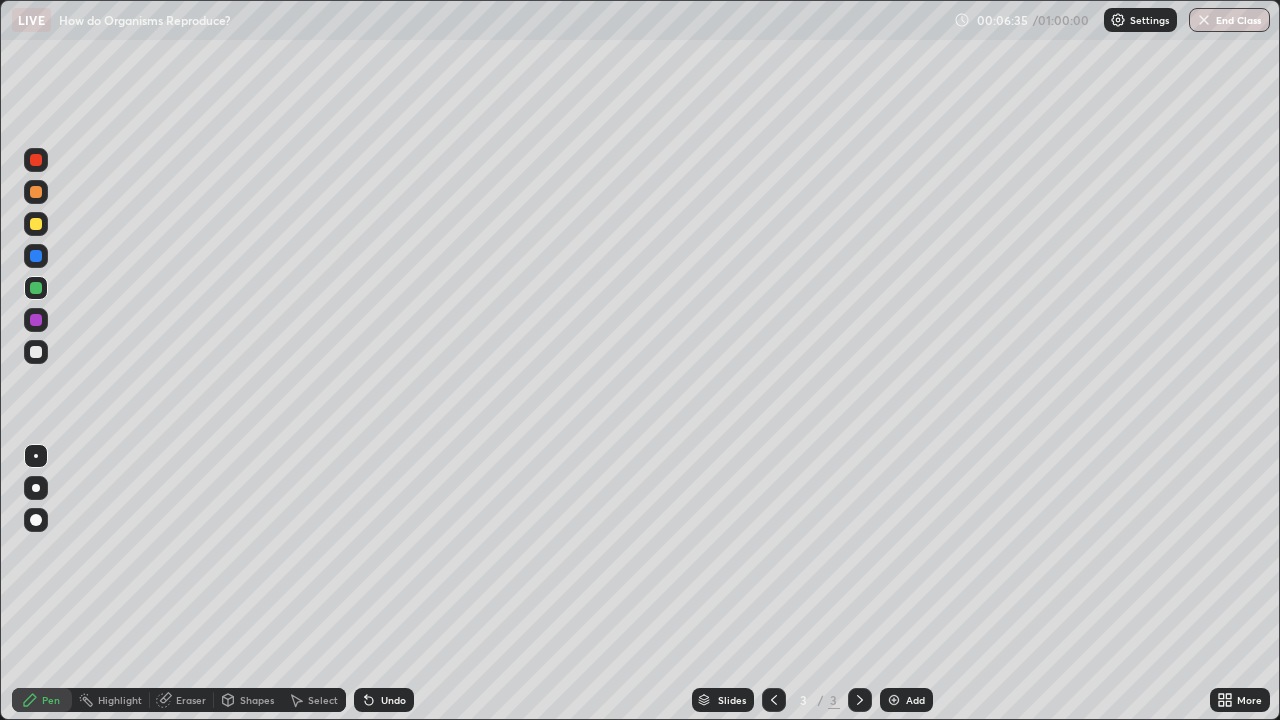 click on "Eraser" at bounding box center [191, 700] 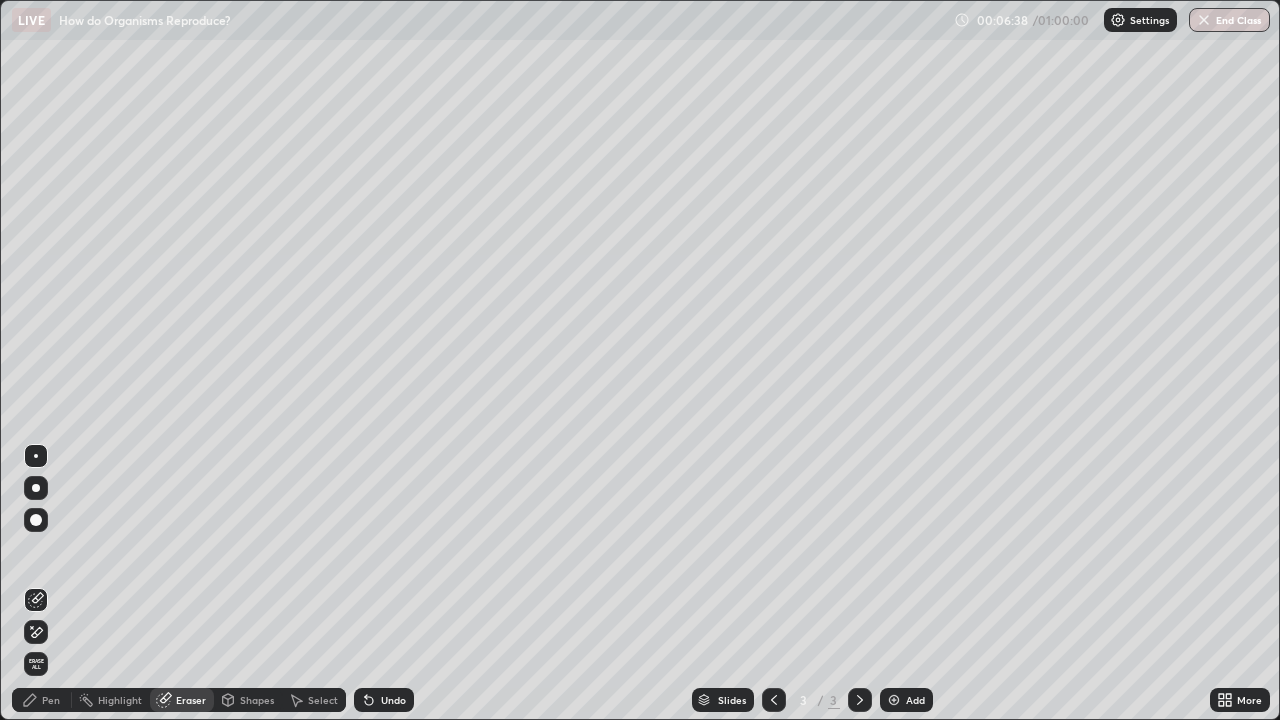 click on "Pen" at bounding box center (42, 700) 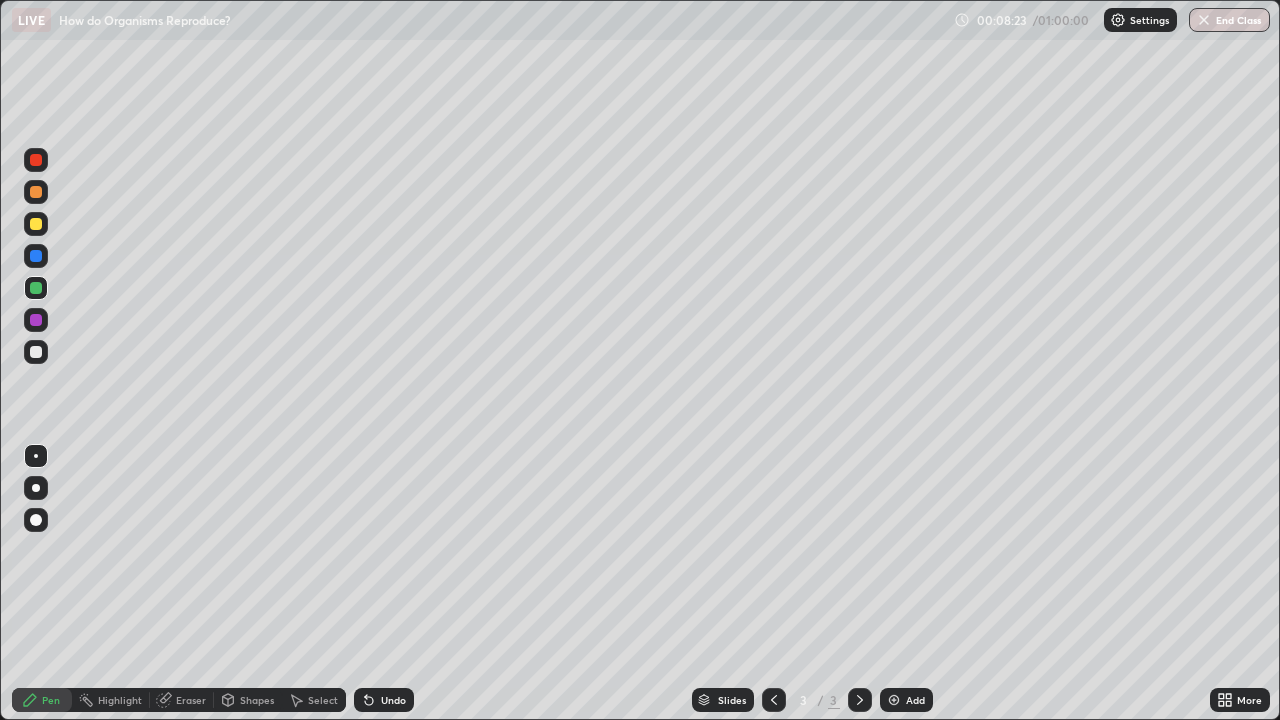 click at bounding box center [36, 320] 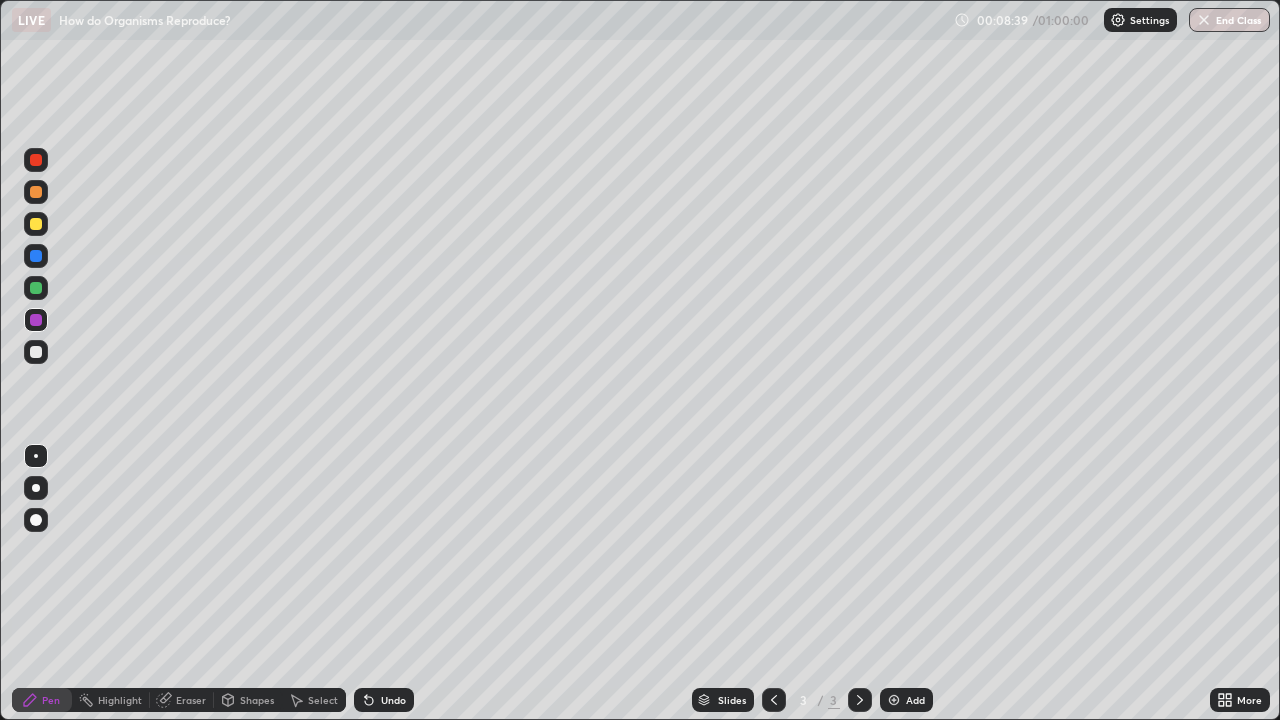 click at bounding box center (36, 224) 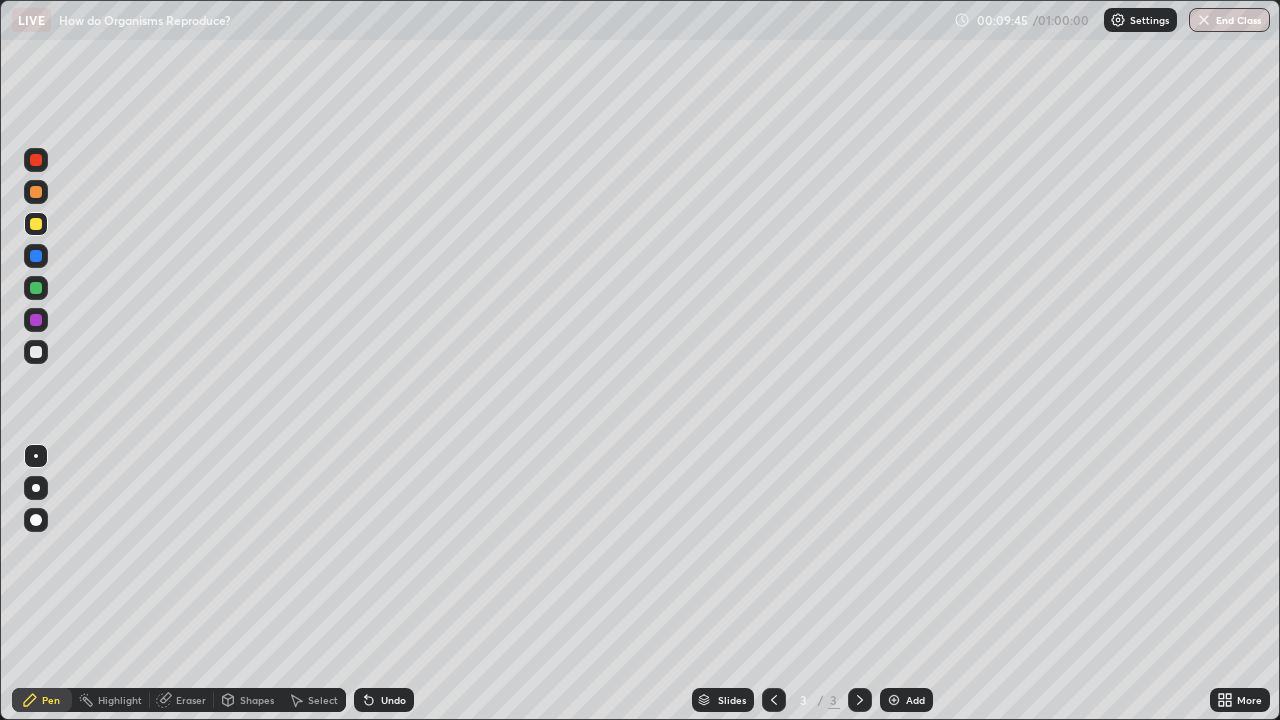 click at bounding box center (36, 352) 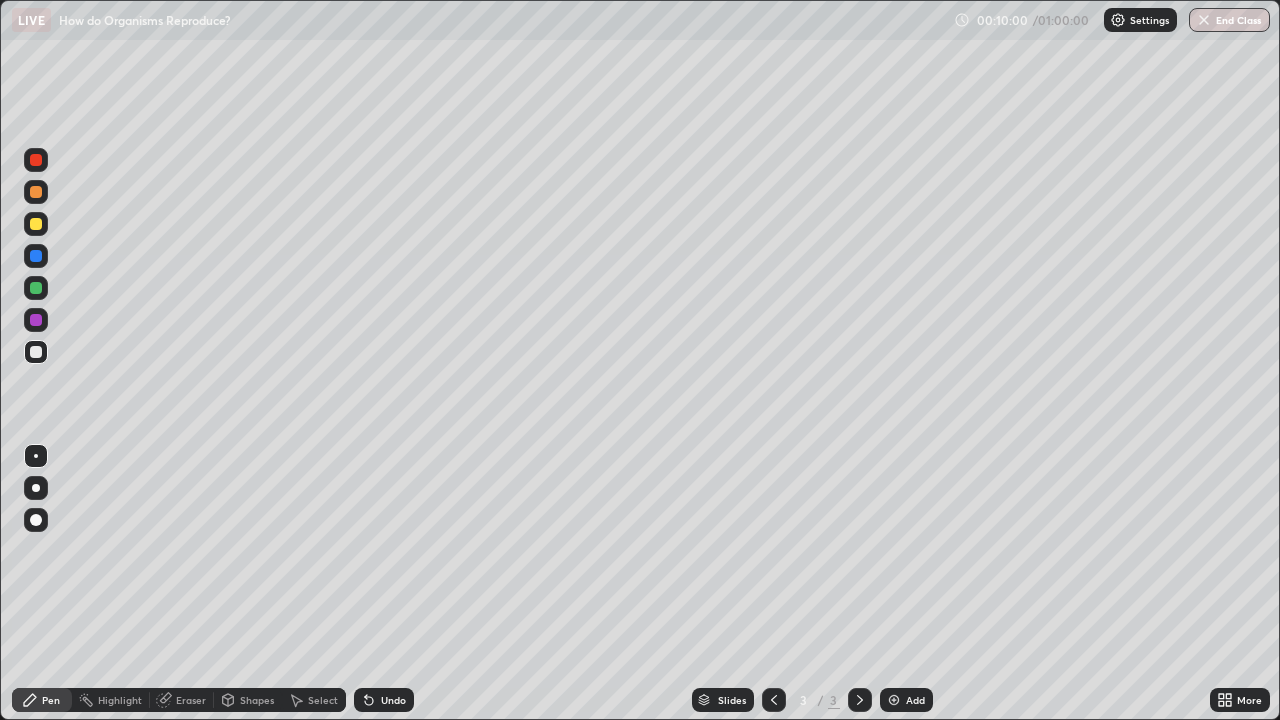click at bounding box center (36, 320) 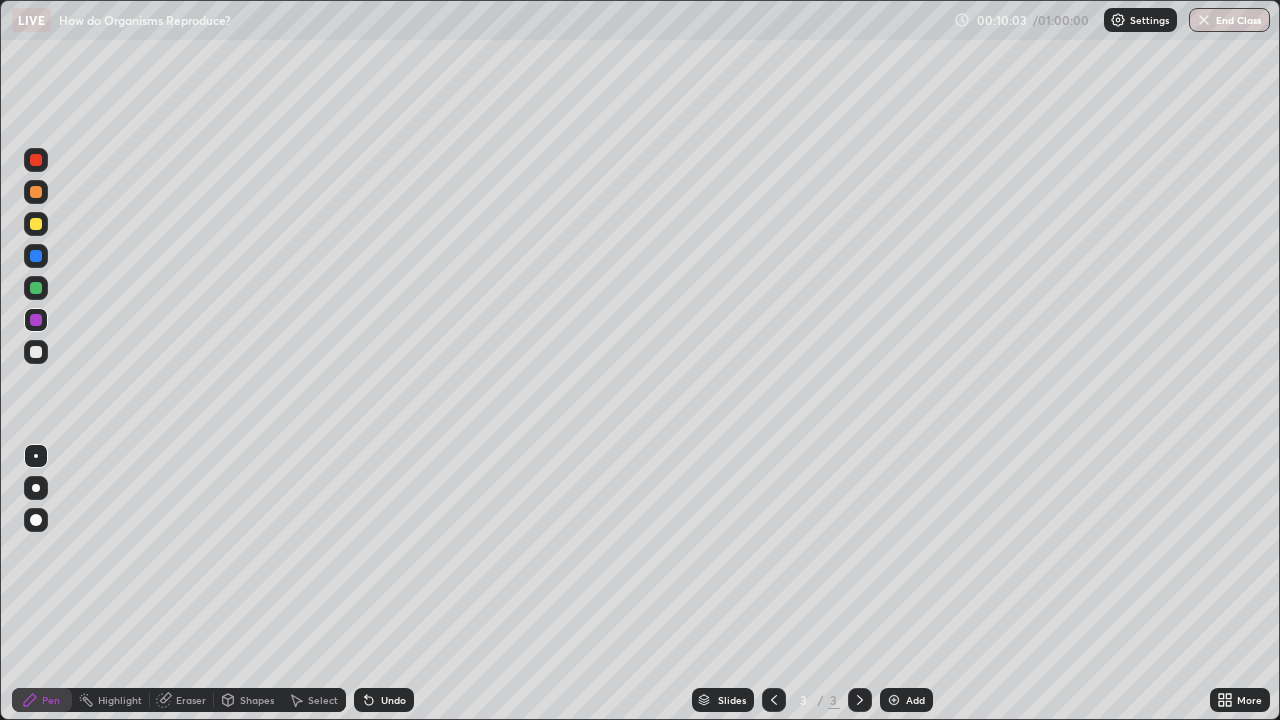 click at bounding box center (36, 352) 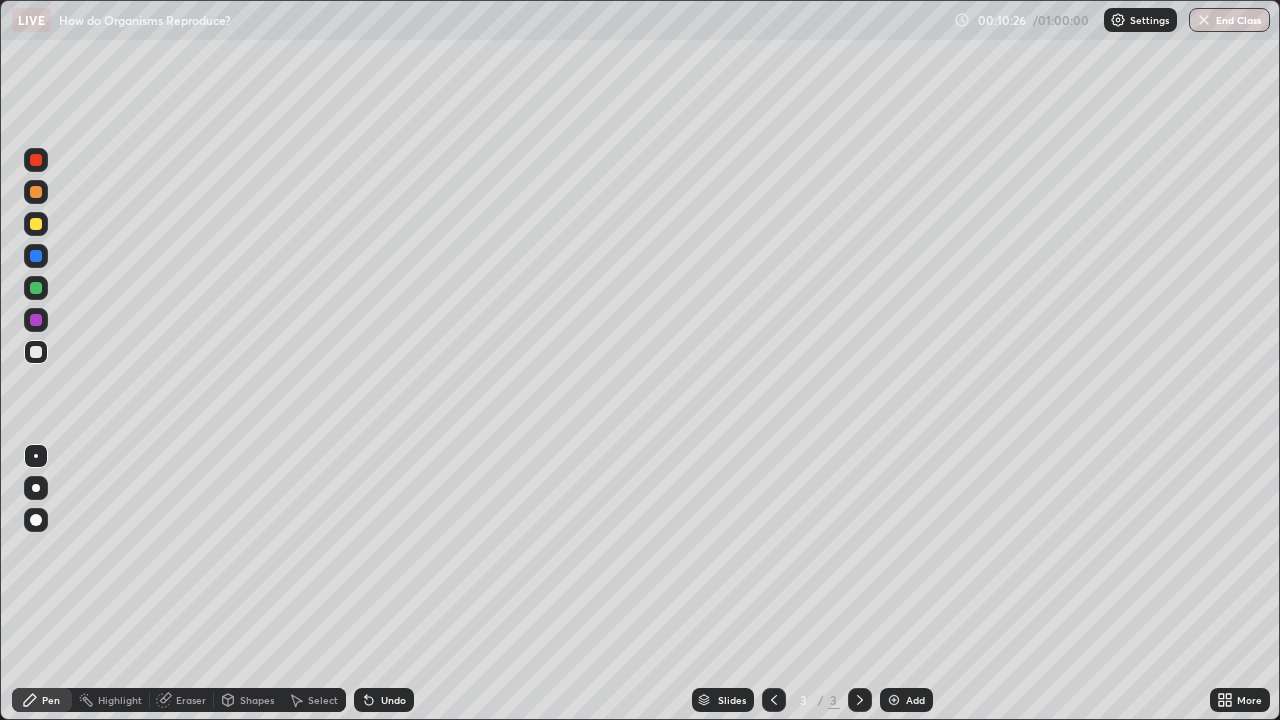 click on "Slides 3 / 3 Add" at bounding box center (812, 700) 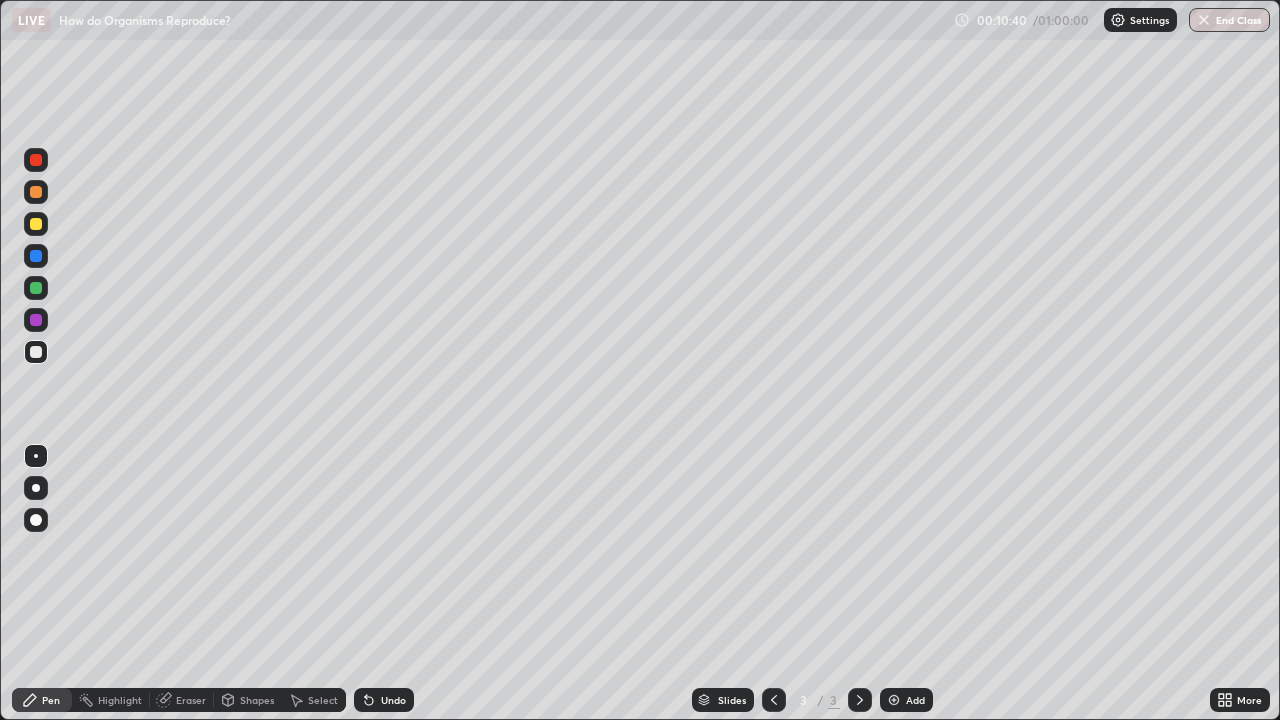 click at bounding box center (36, 352) 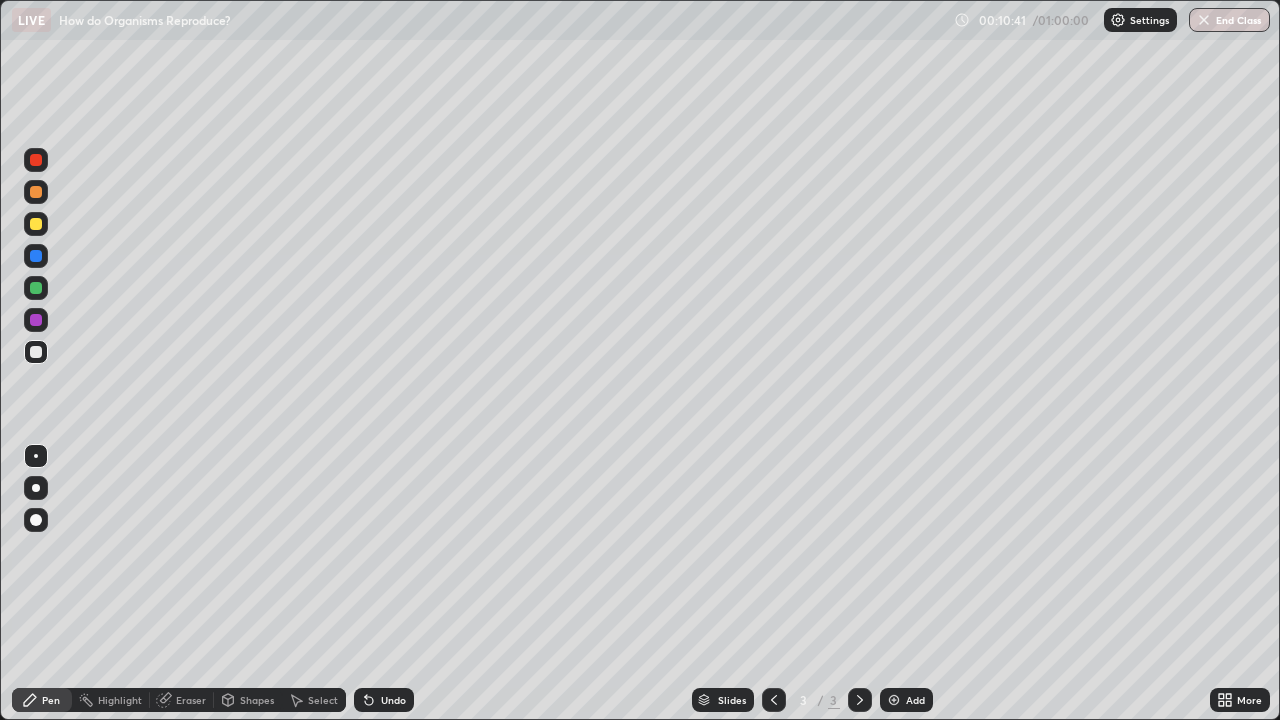 click at bounding box center [36, 288] 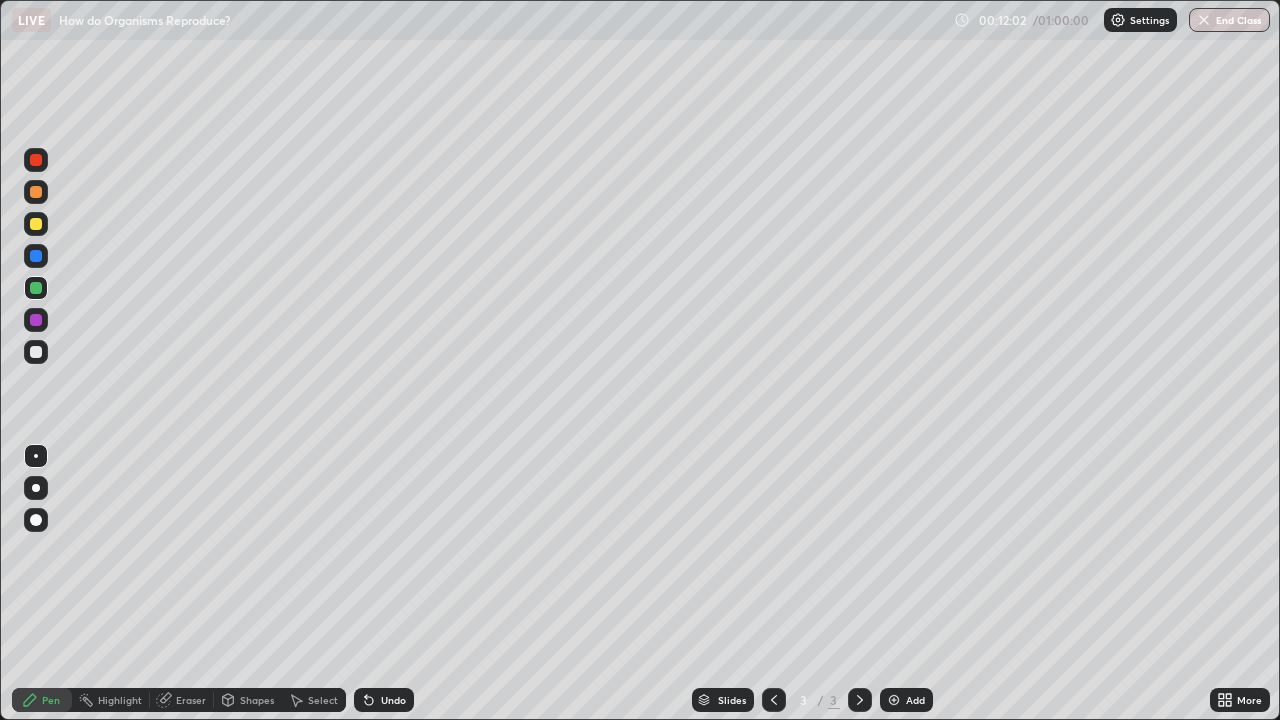 click at bounding box center [36, 320] 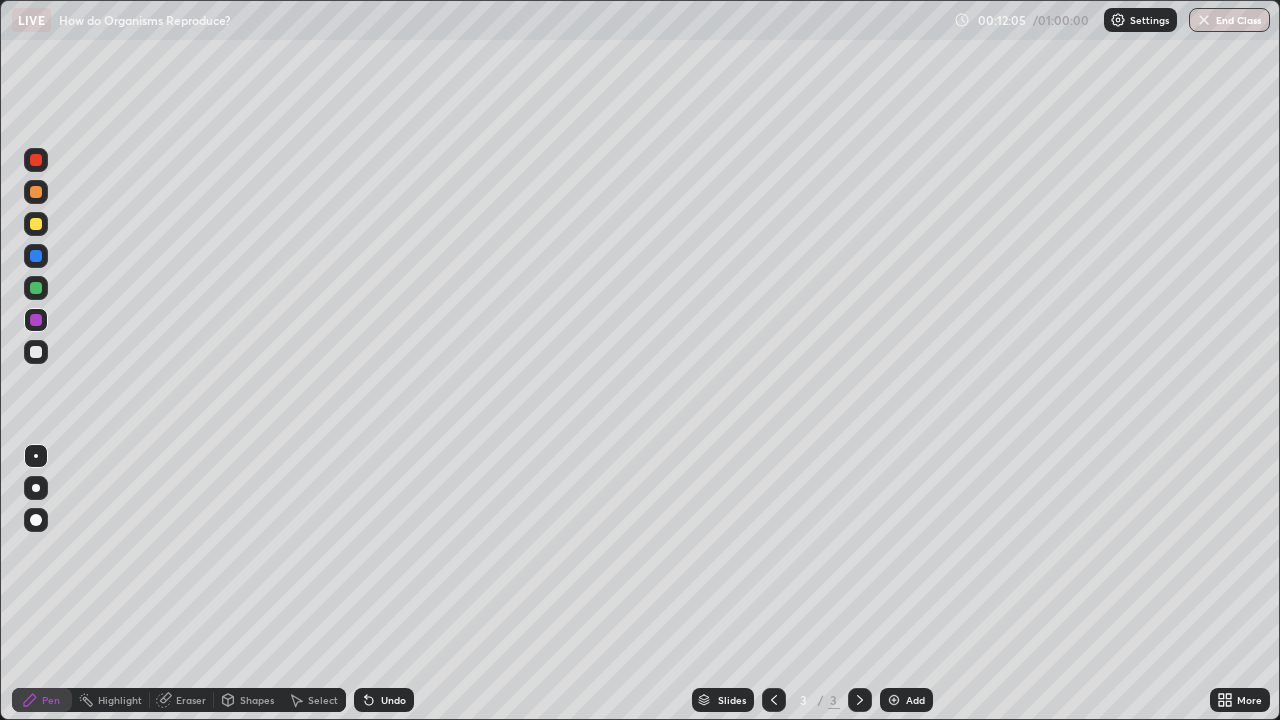 click at bounding box center (36, 224) 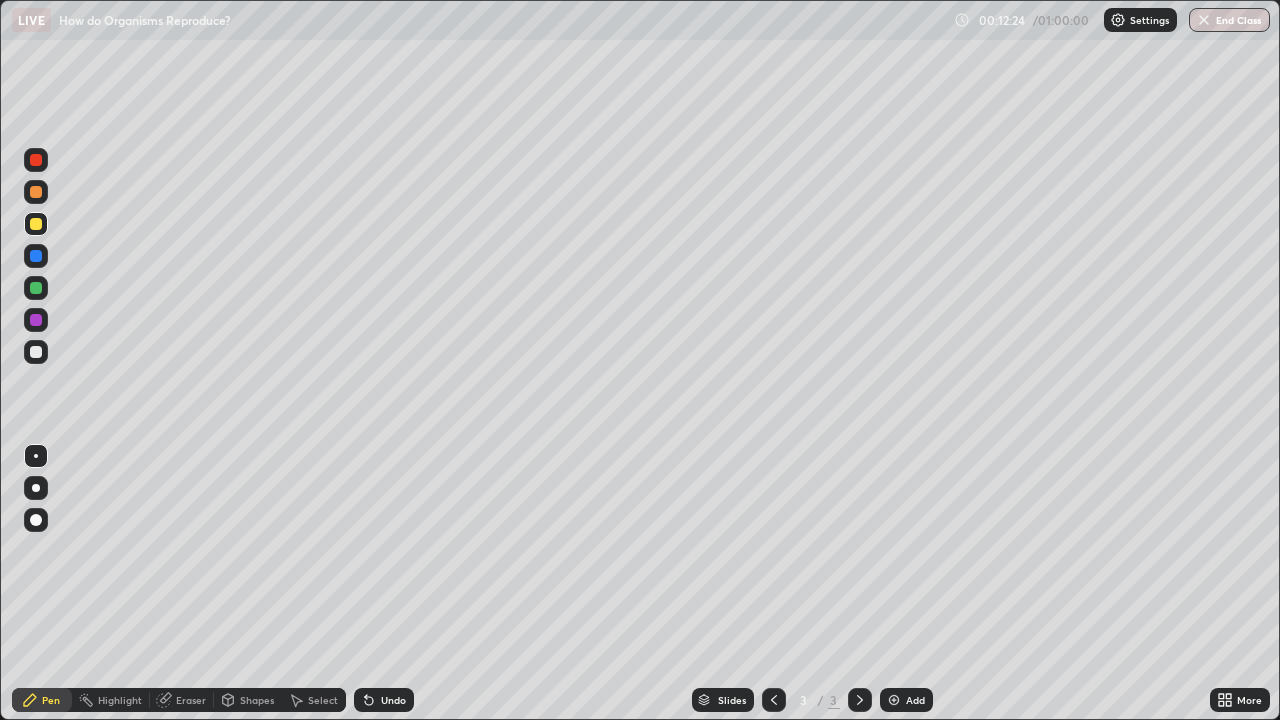 click at bounding box center (36, 352) 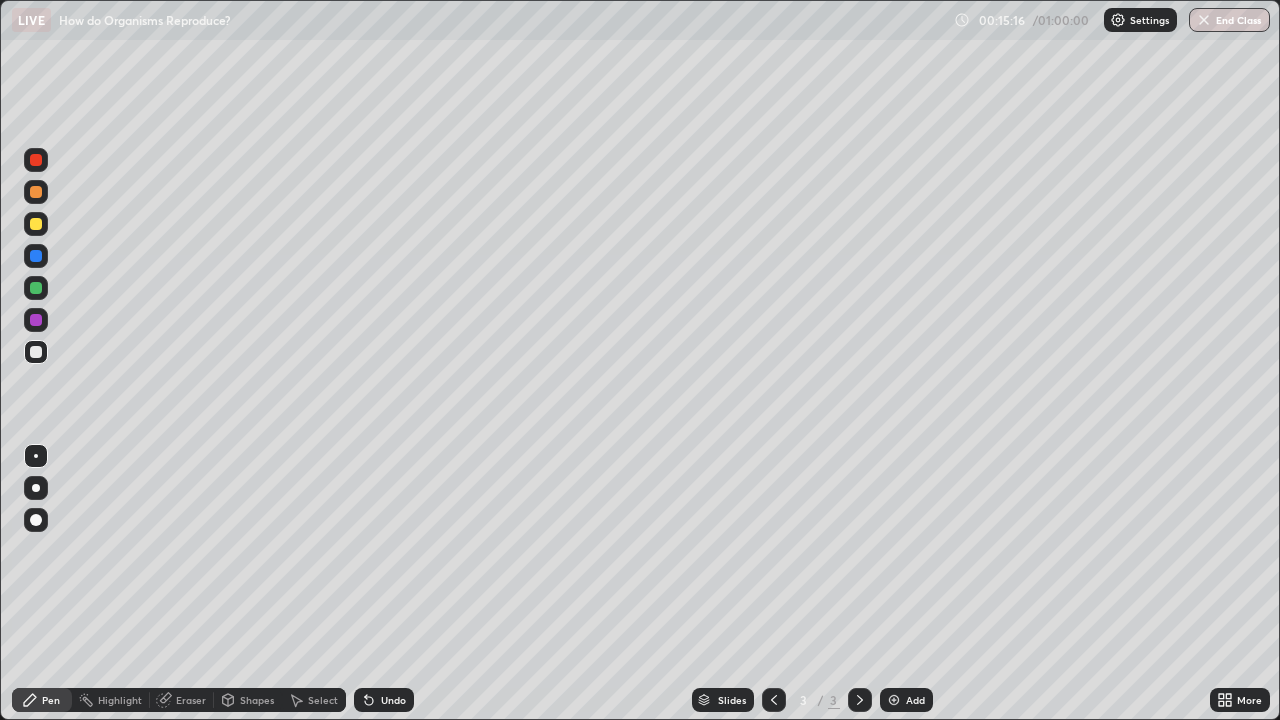 click at bounding box center [36, 320] 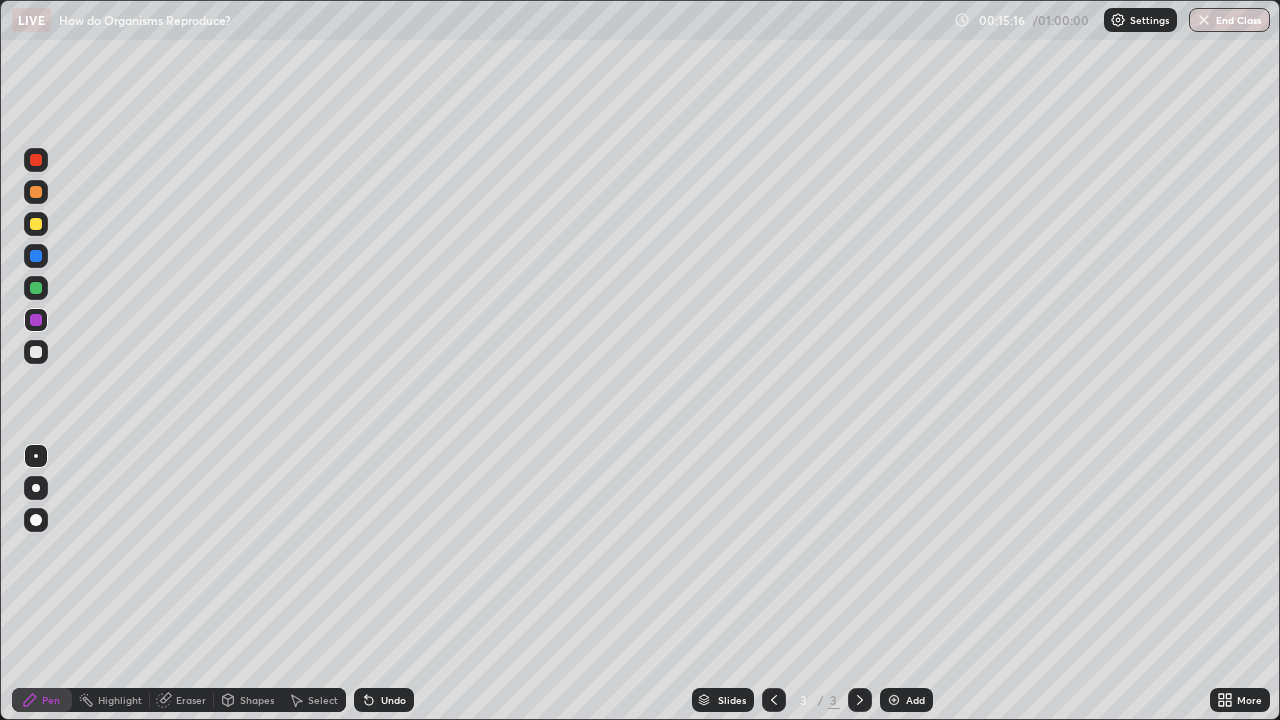 click at bounding box center (36, 256) 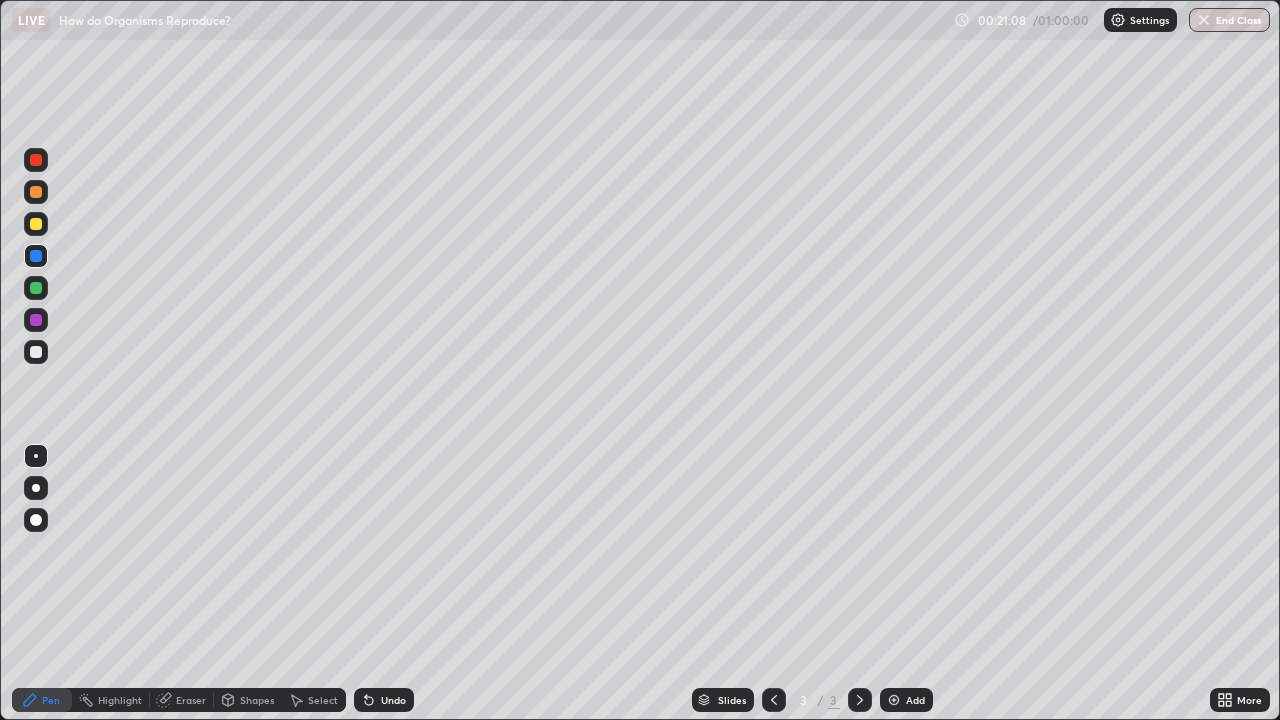 click at bounding box center (894, 700) 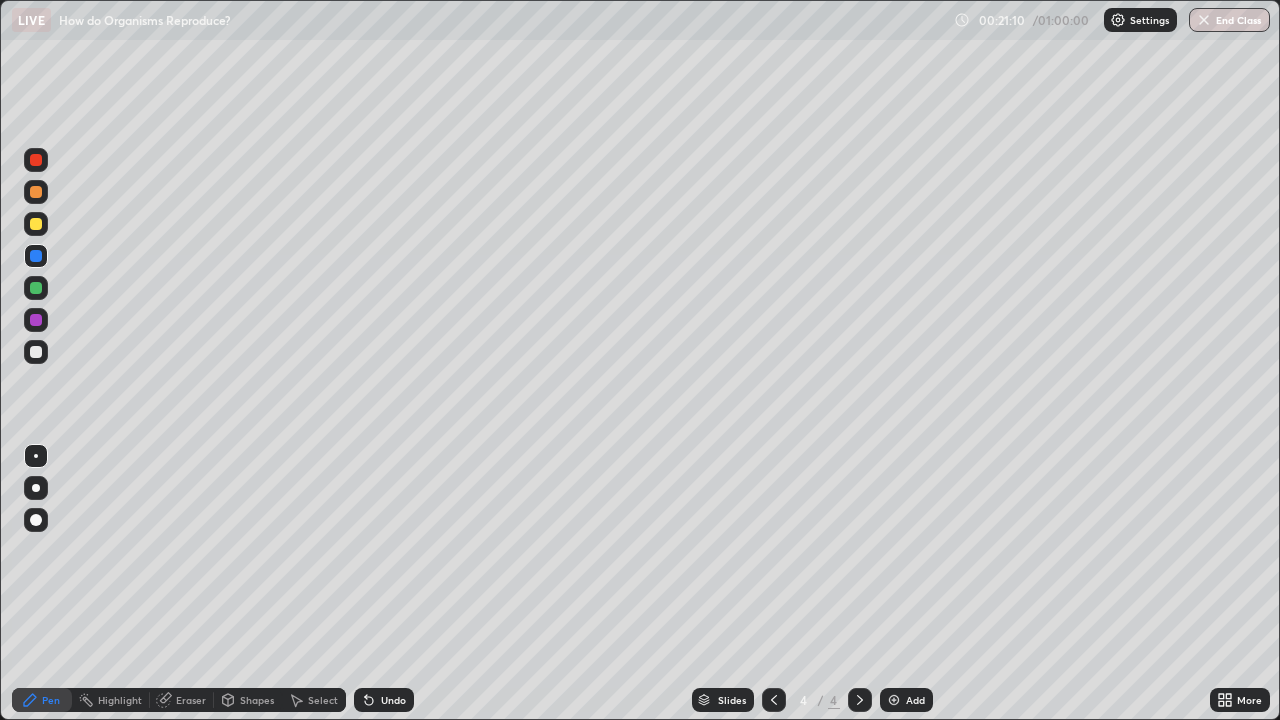 click at bounding box center (36, 224) 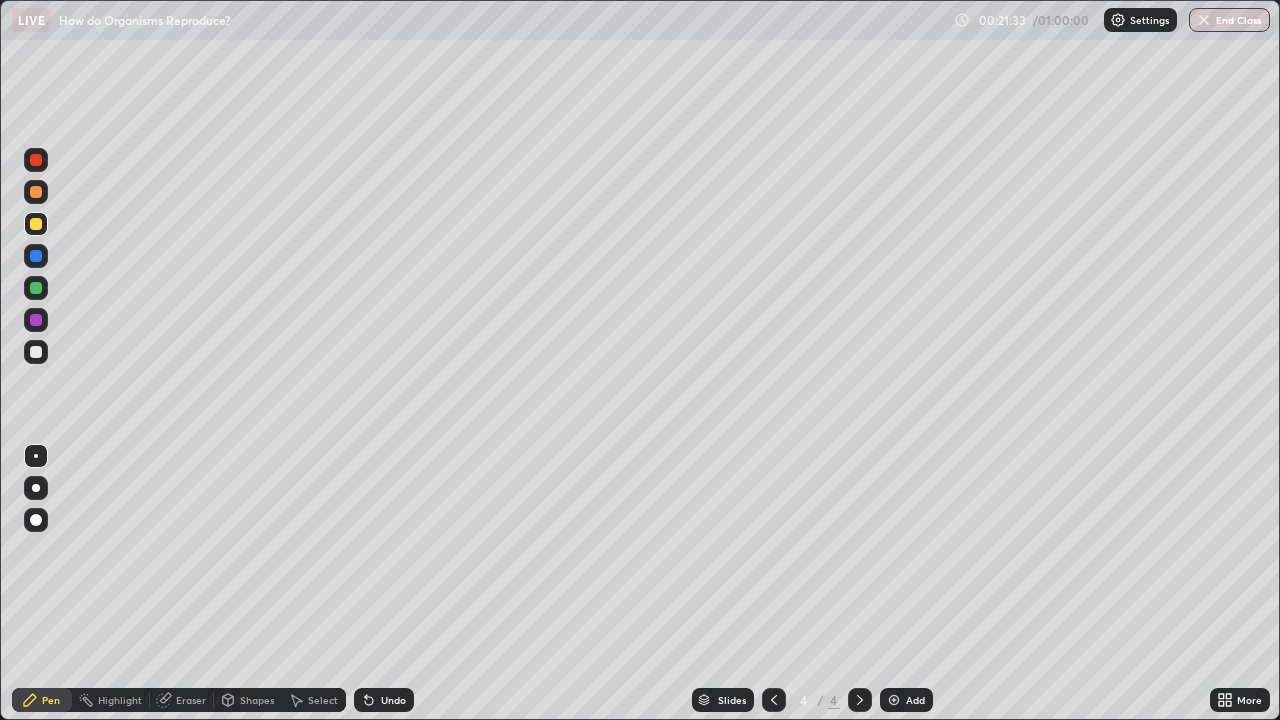click at bounding box center [36, 352] 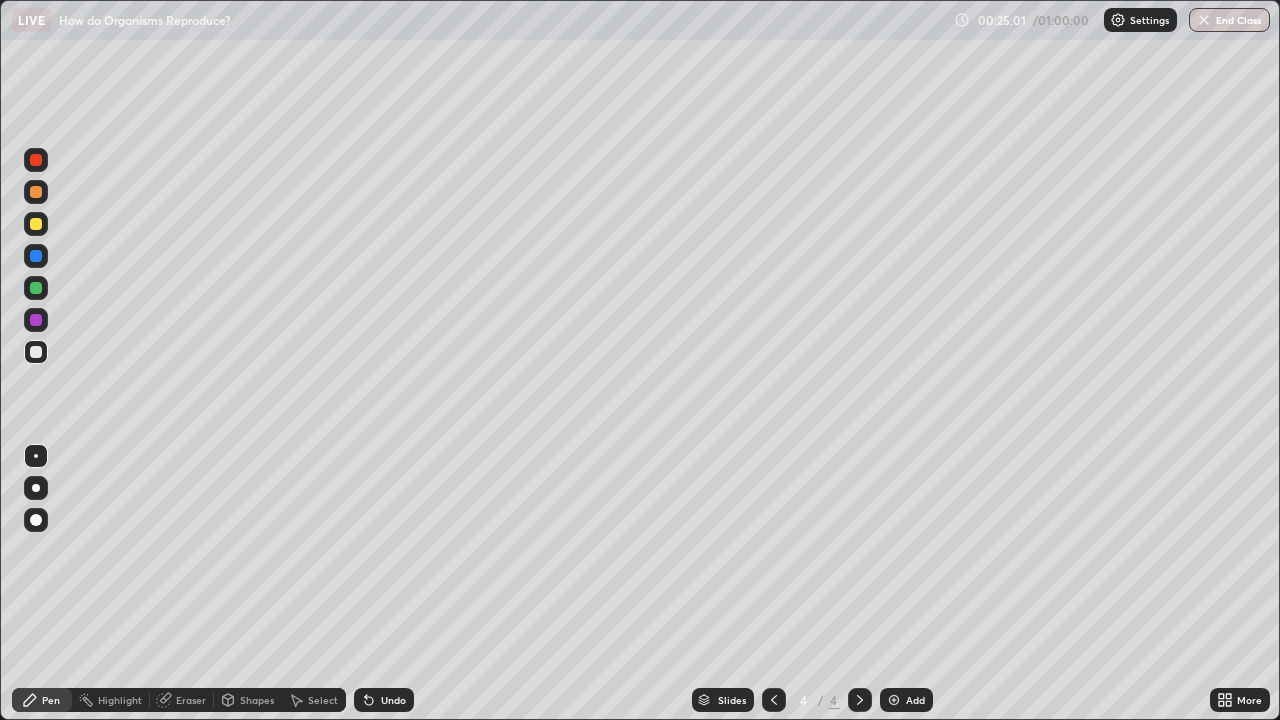 click at bounding box center [36, 320] 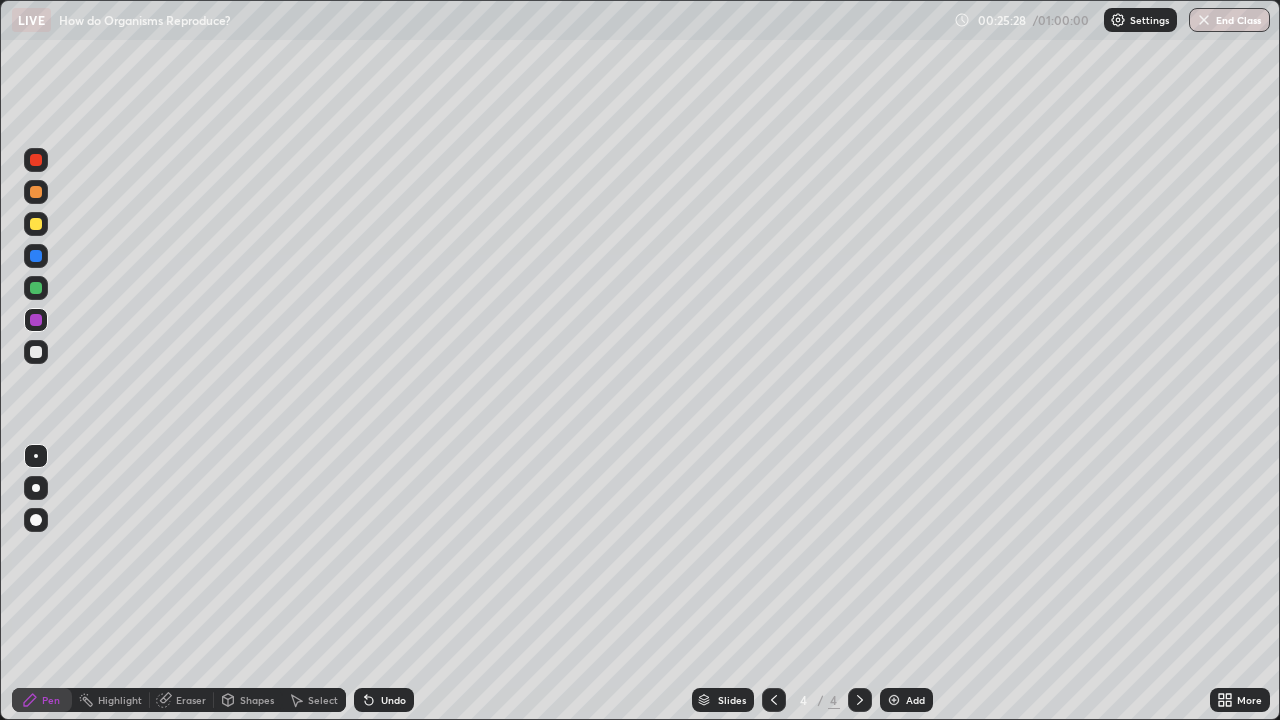 click at bounding box center (36, 288) 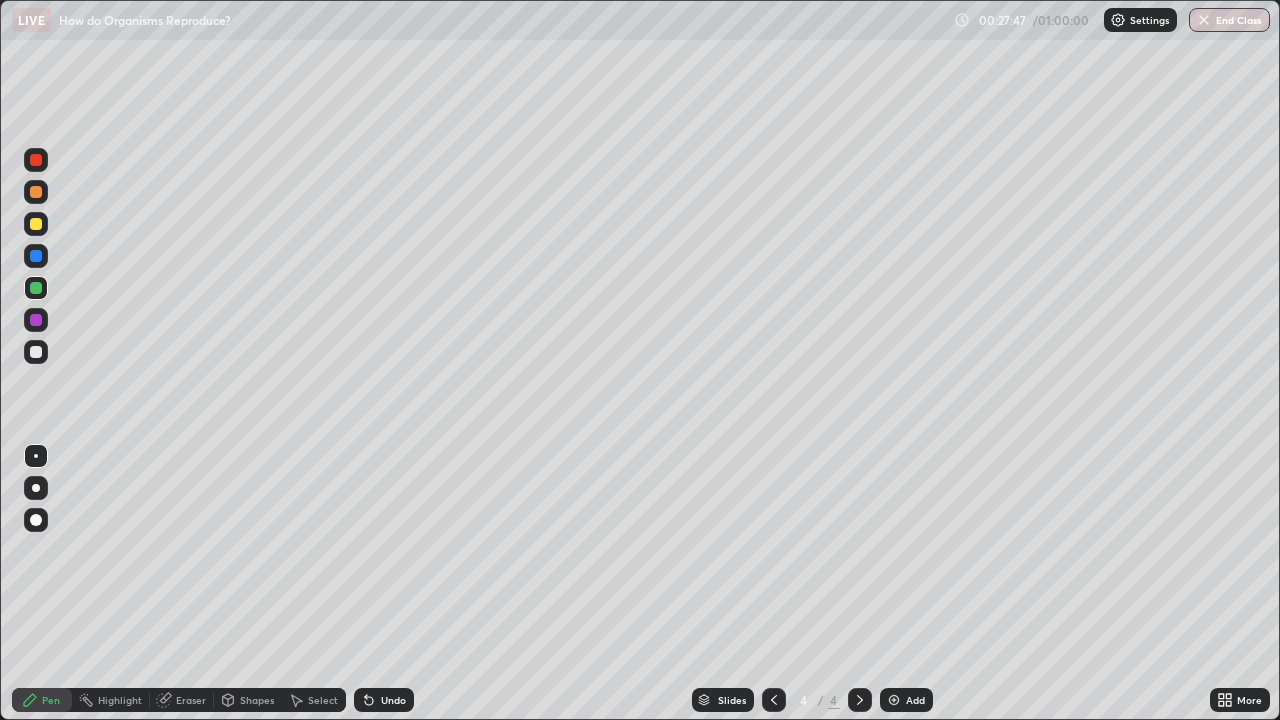 click at bounding box center [36, 224] 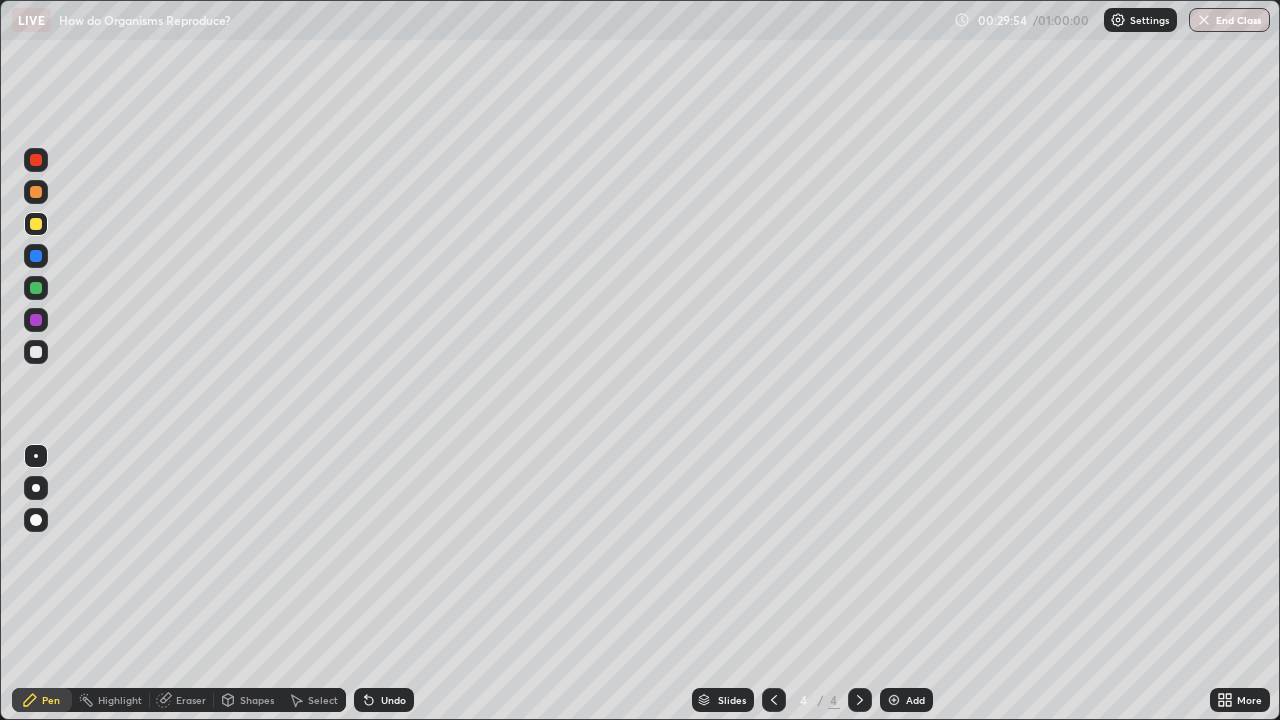 click on "Add" at bounding box center (906, 700) 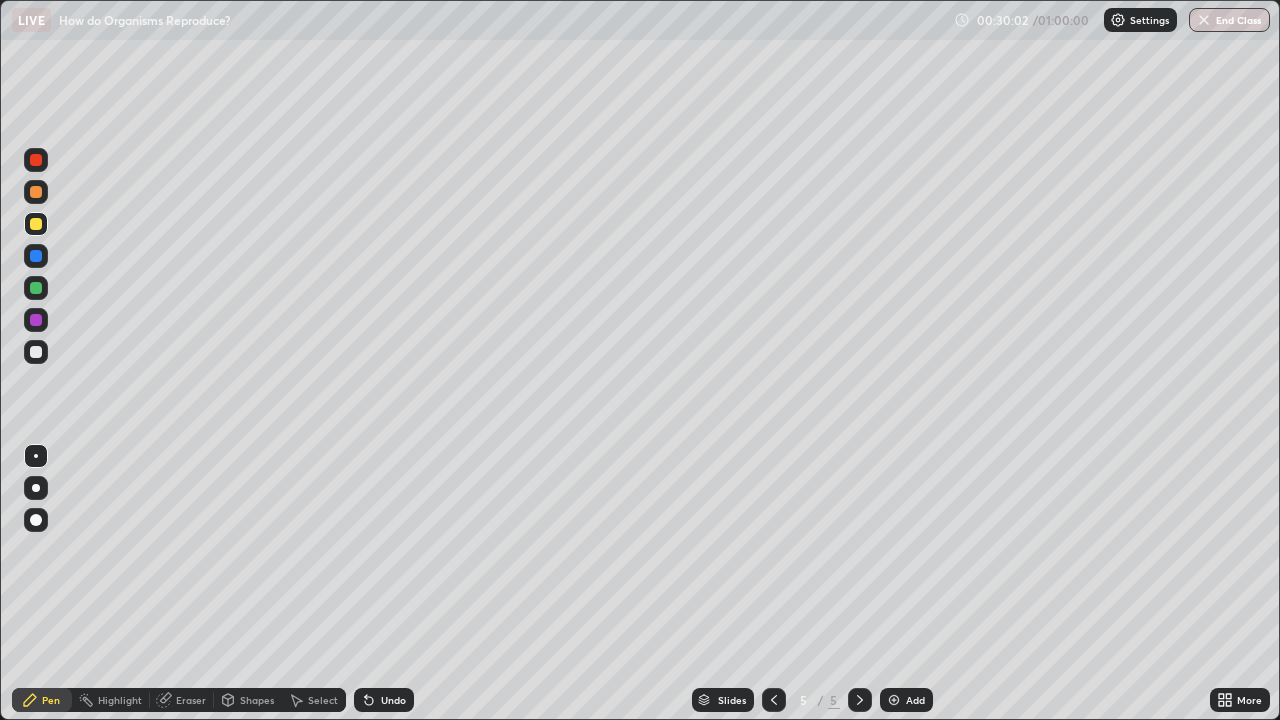 click at bounding box center [36, 224] 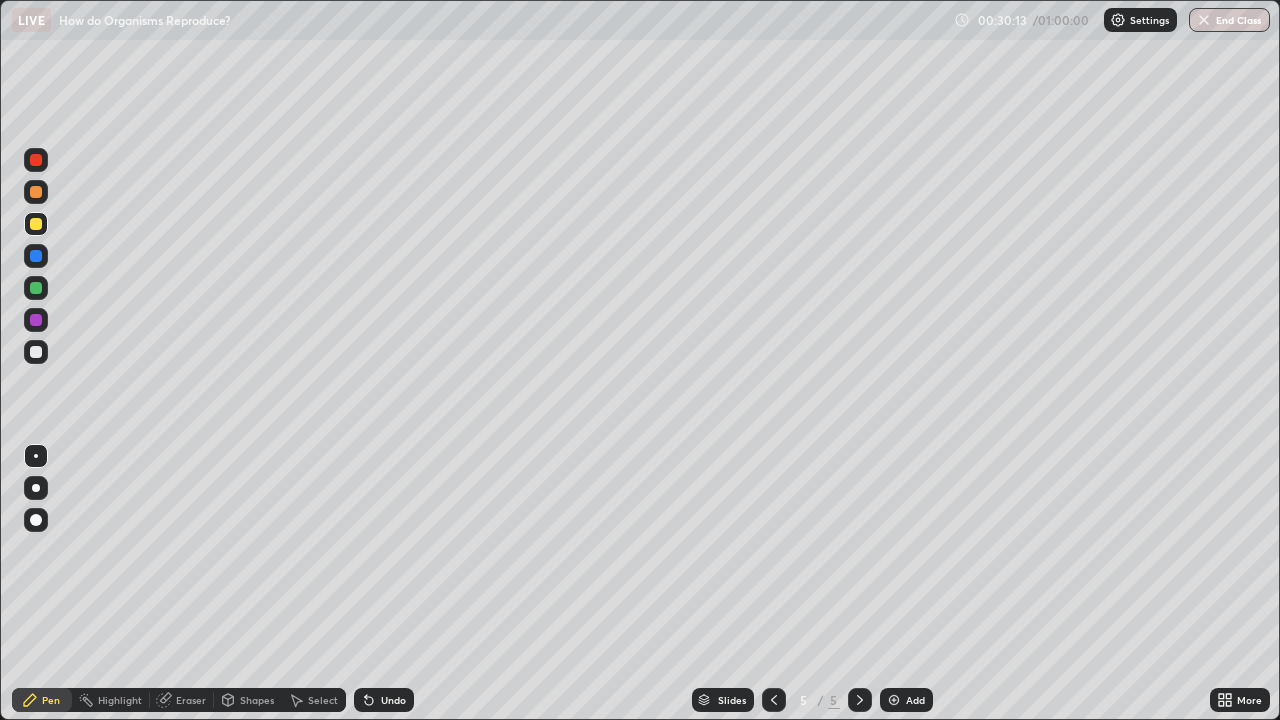 click at bounding box center [36, 352] 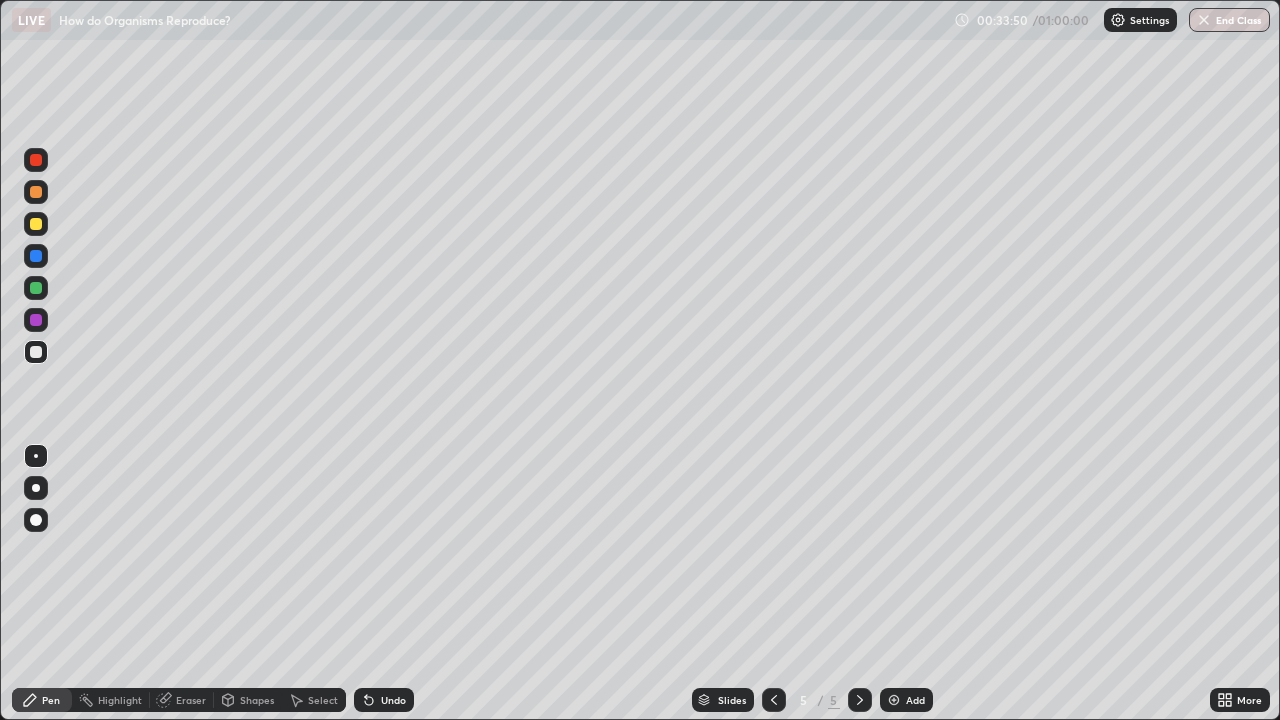 click at bounding box center (36, 320) 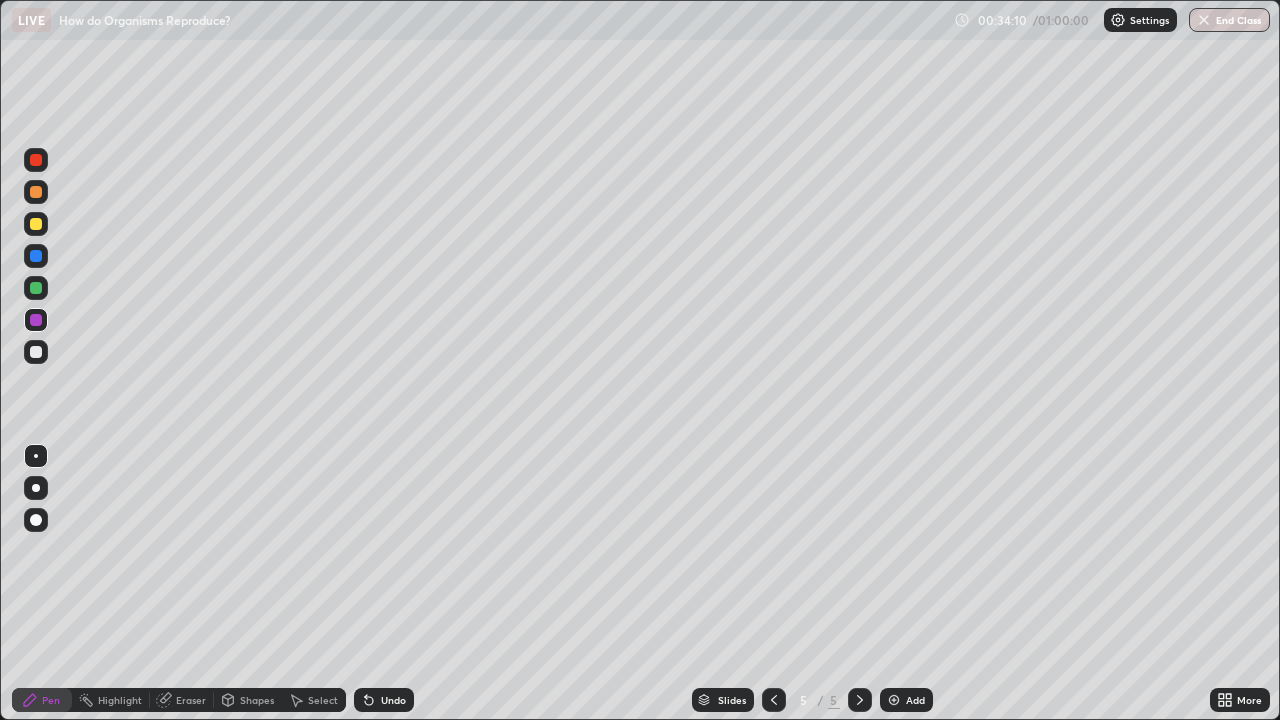 click at bounding box center (36, 288) 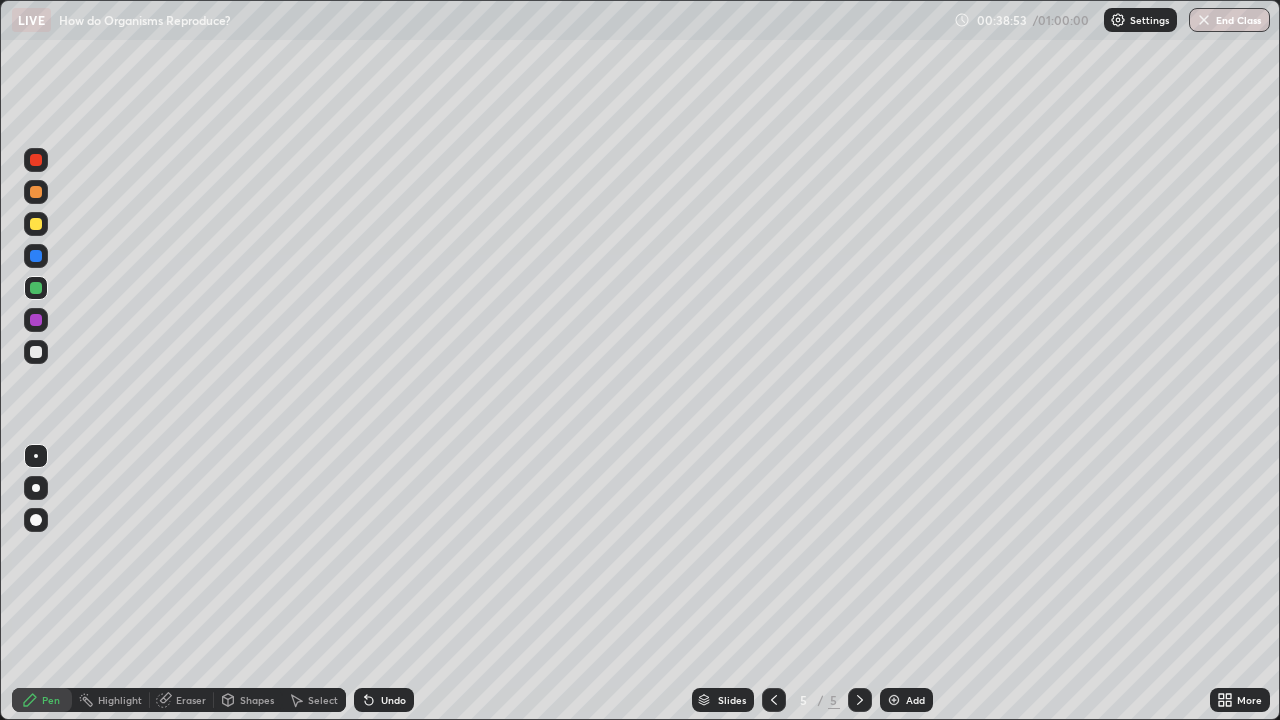 click at bounding box center (36, 288) 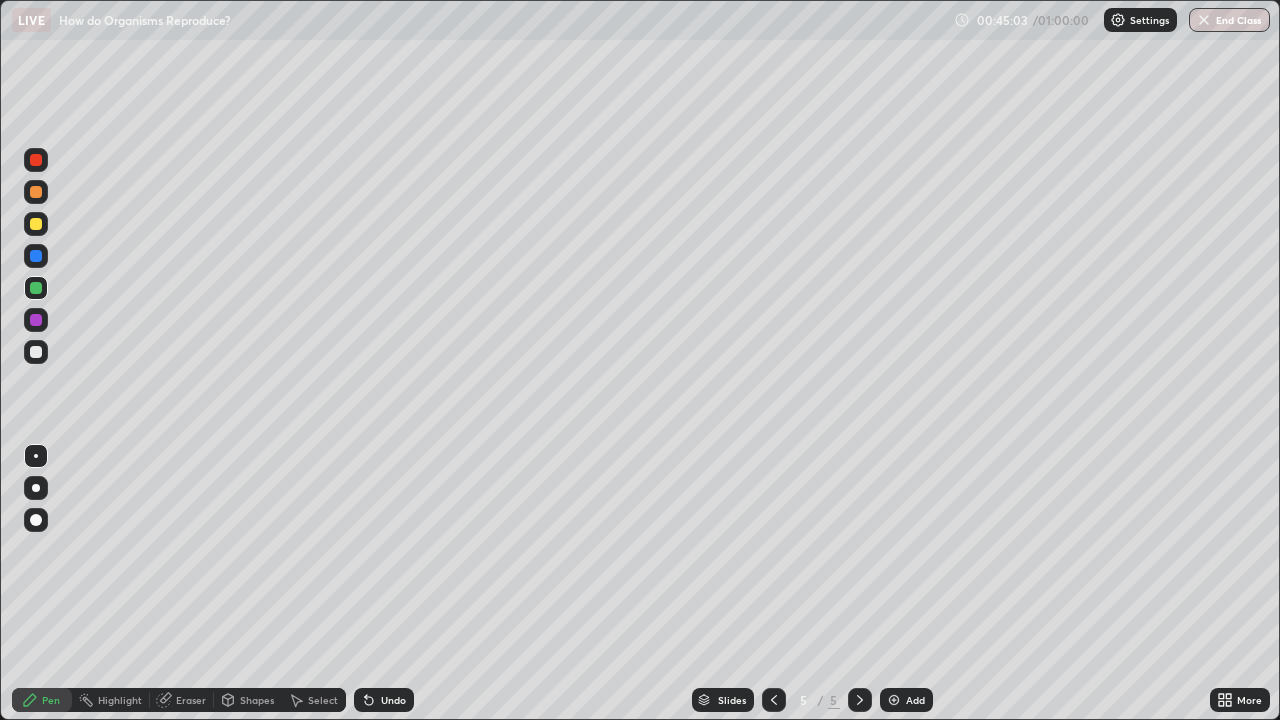 click at bounding box center (894, 700) 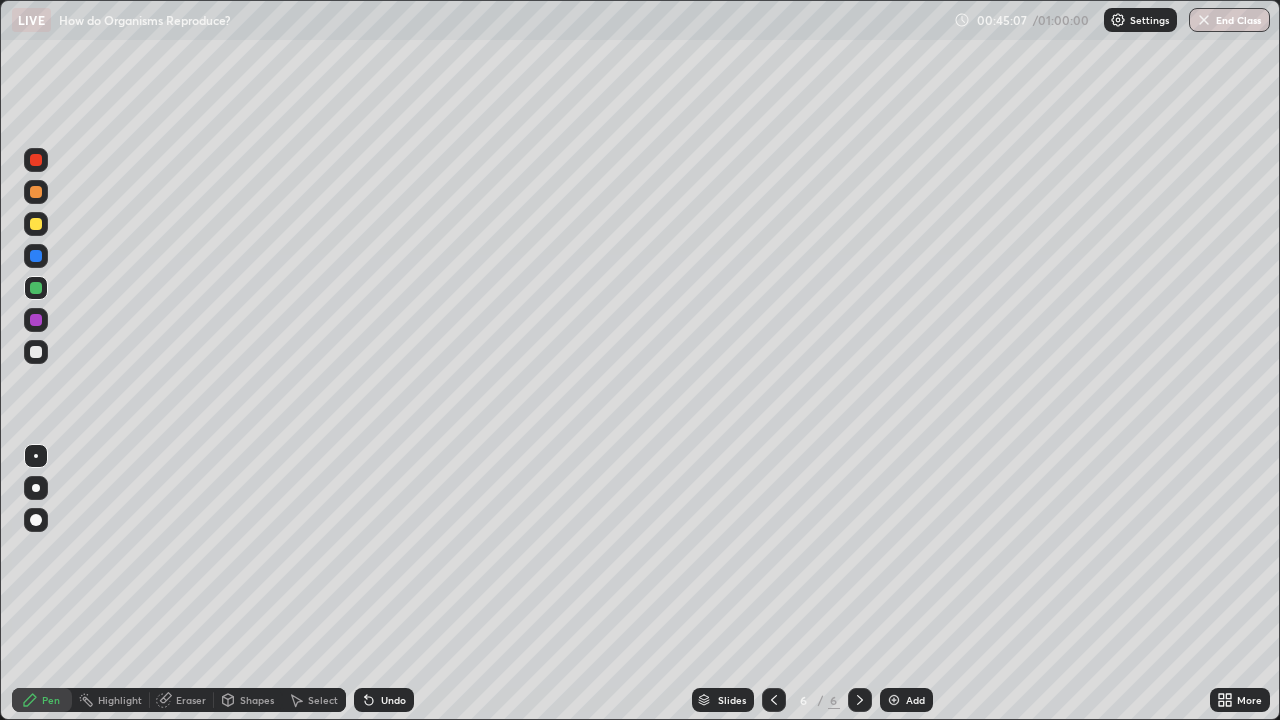 click at bounding box center (36, 352) 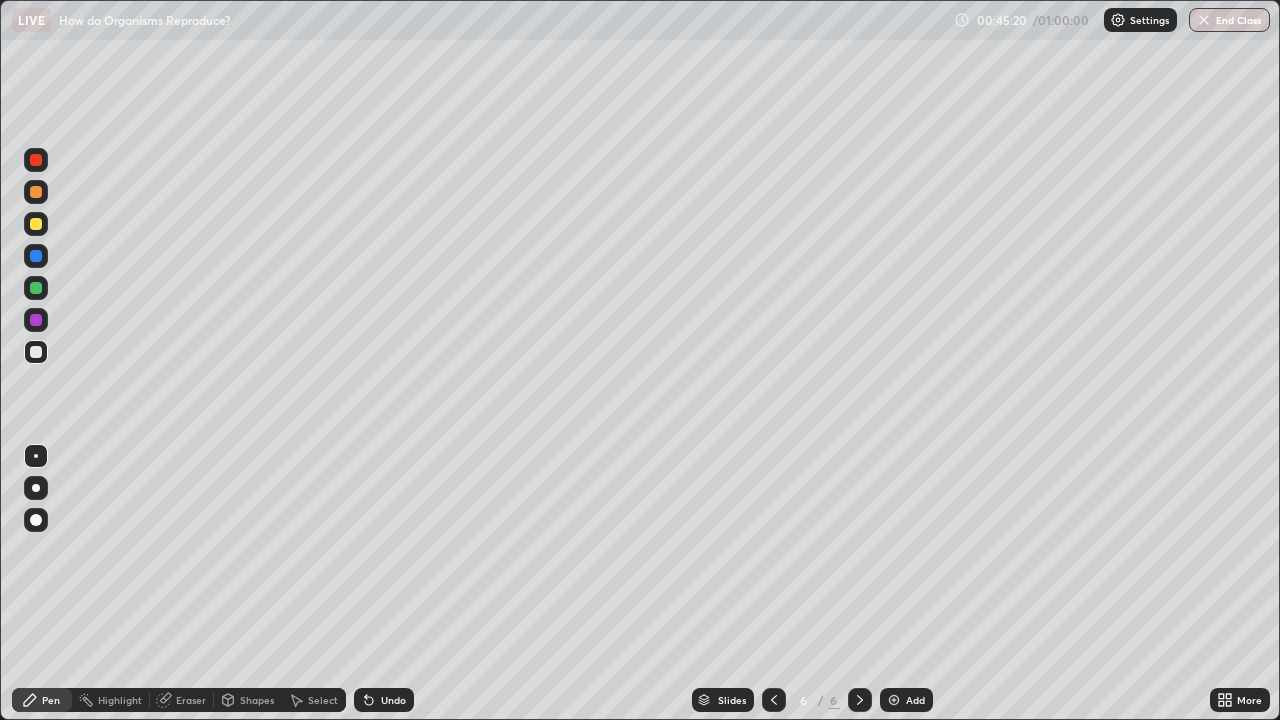 click at bounding box center (36, 224) 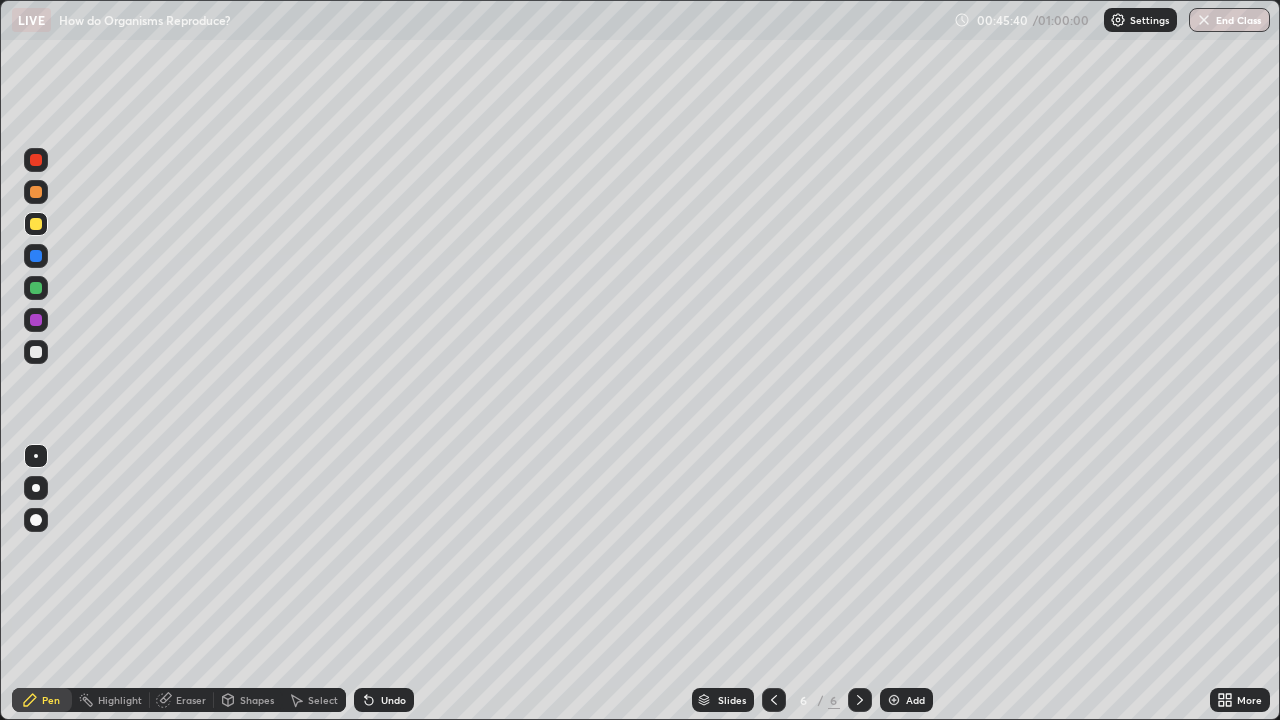 click on "Slides 6 / 6 Add" at bounding box center (812, 700) 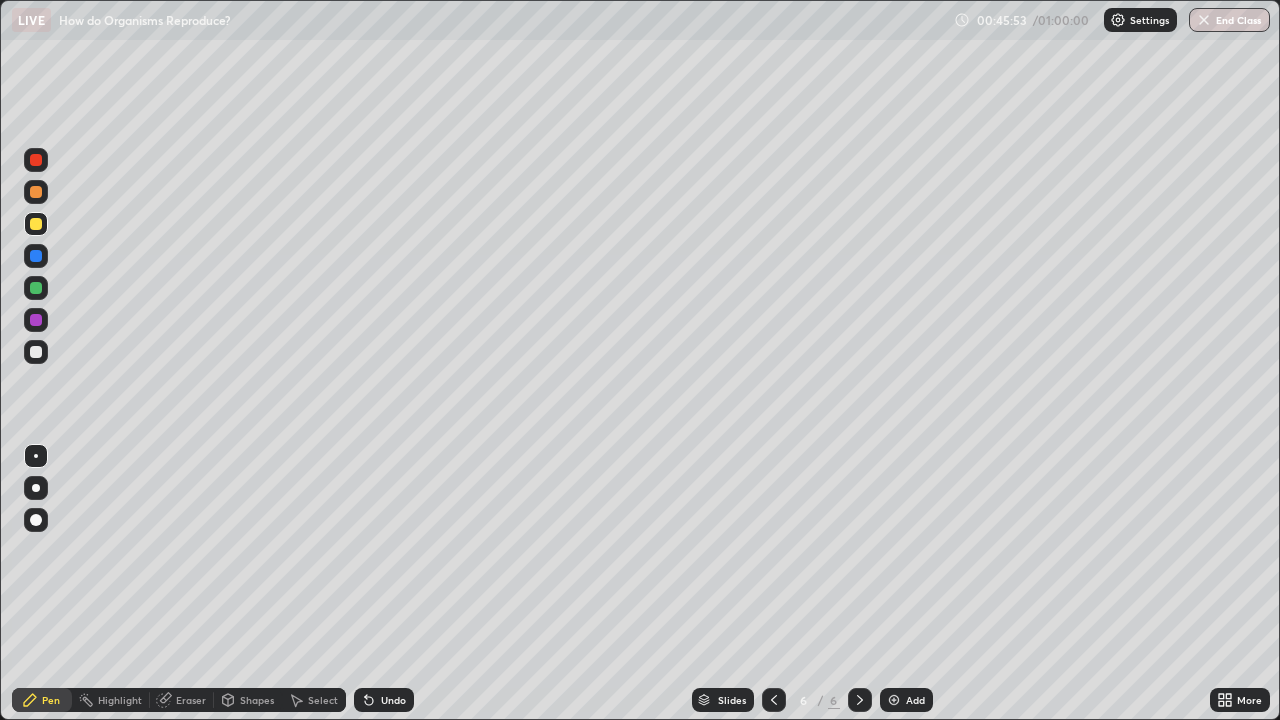 click 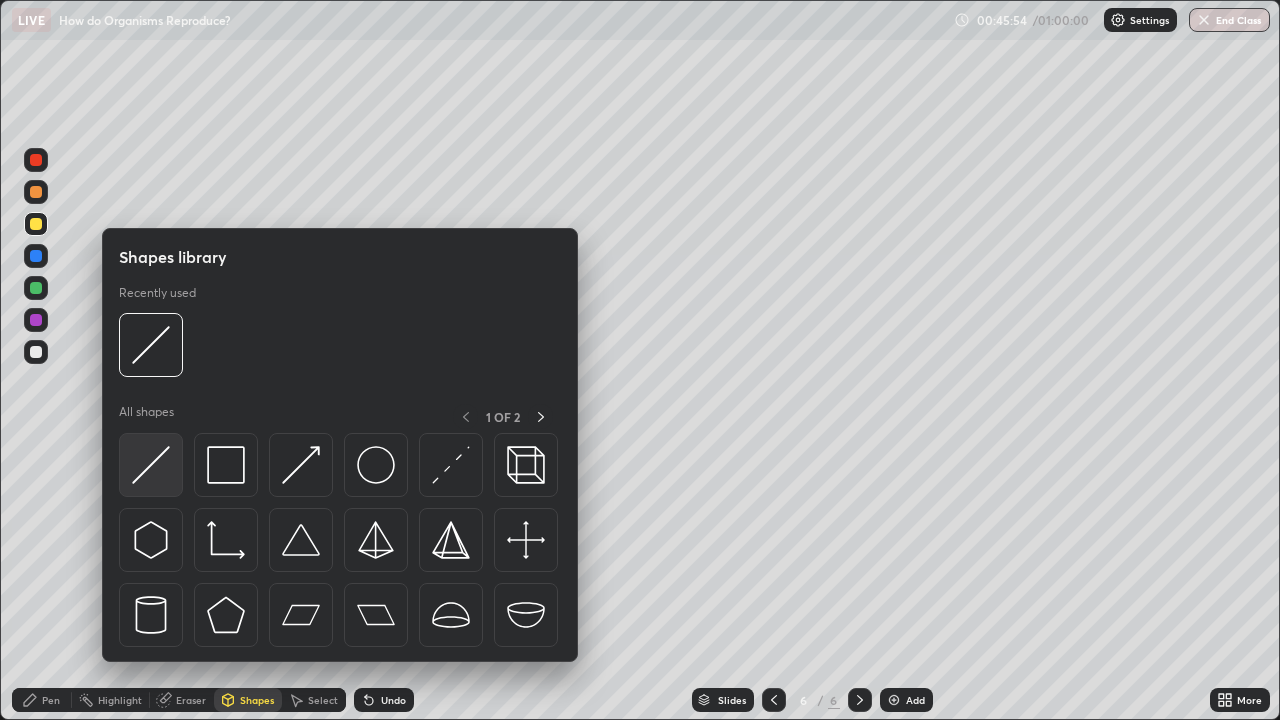 click at bounding box center [151, 465] 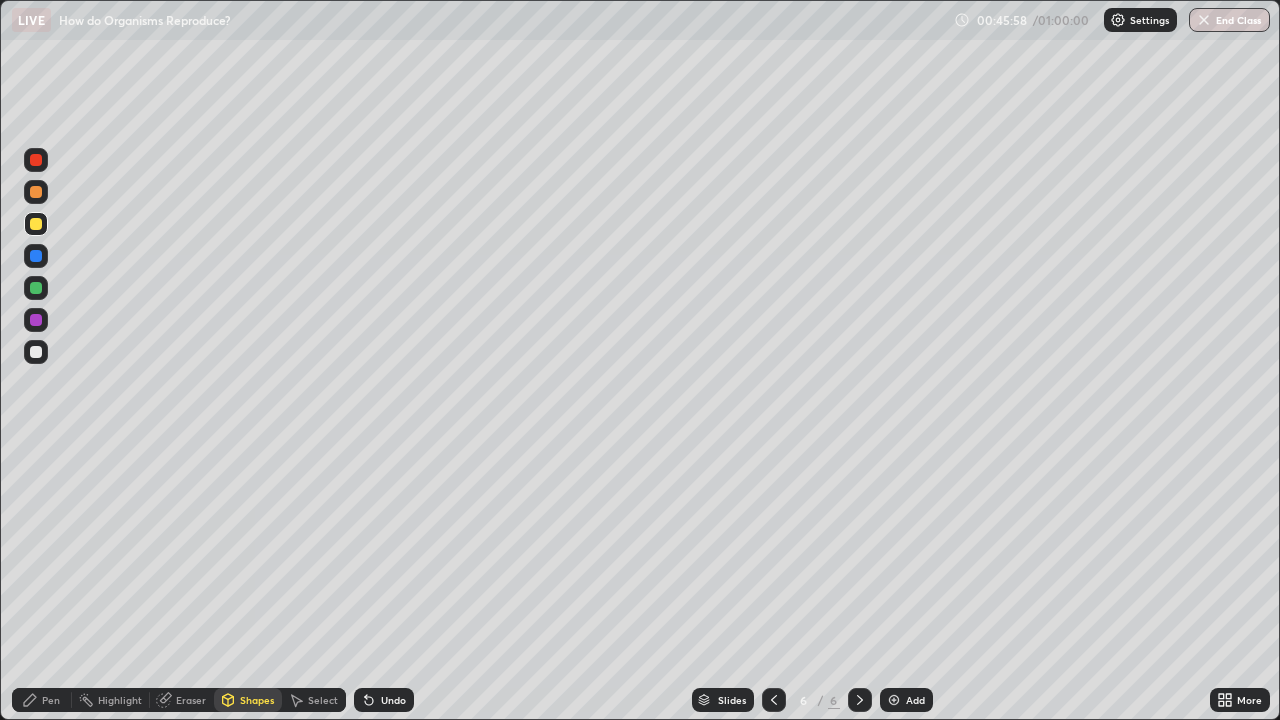 click on "Pen" at bounding box center [42, 700] 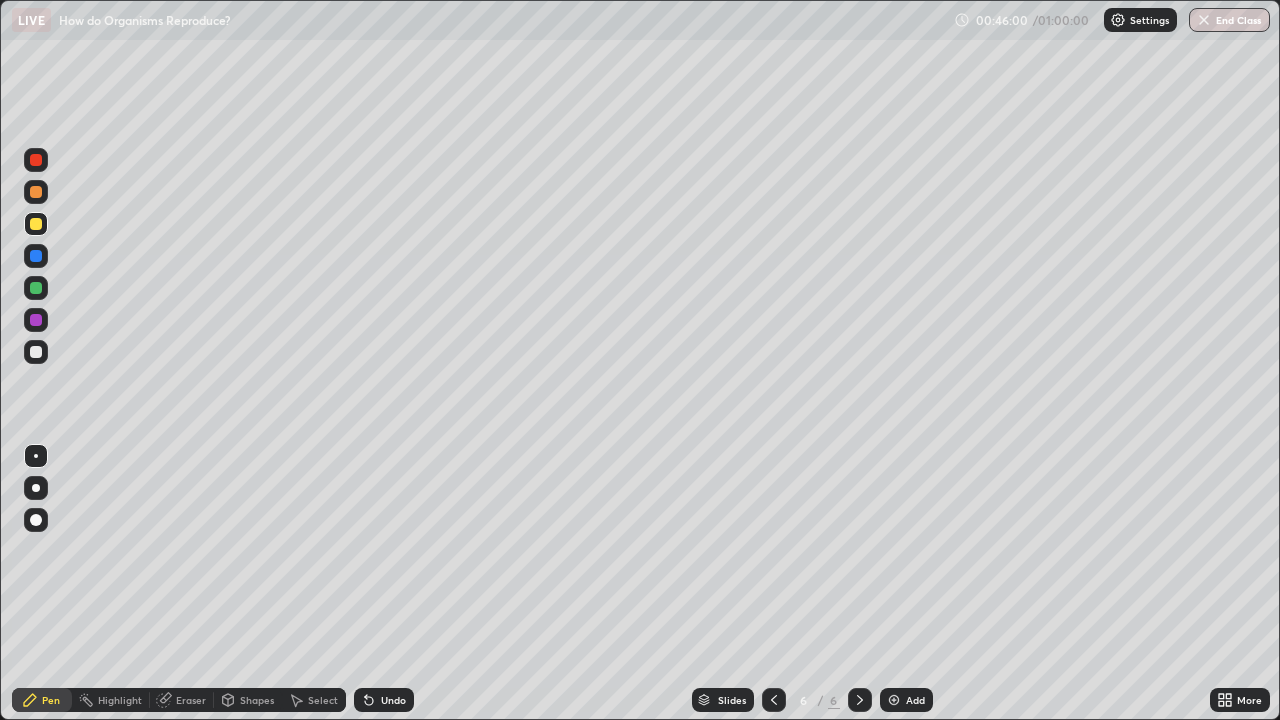 click at bounding box center (36, 320) 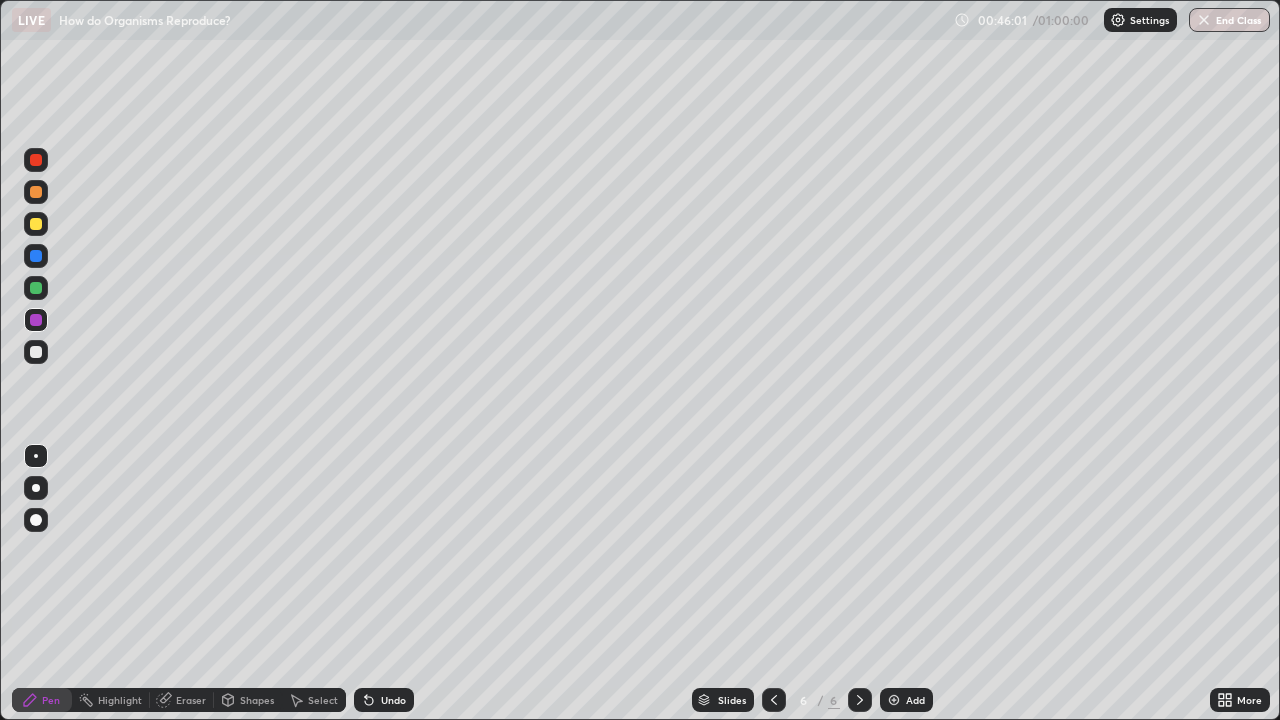 click at bounding box center (36, 352) 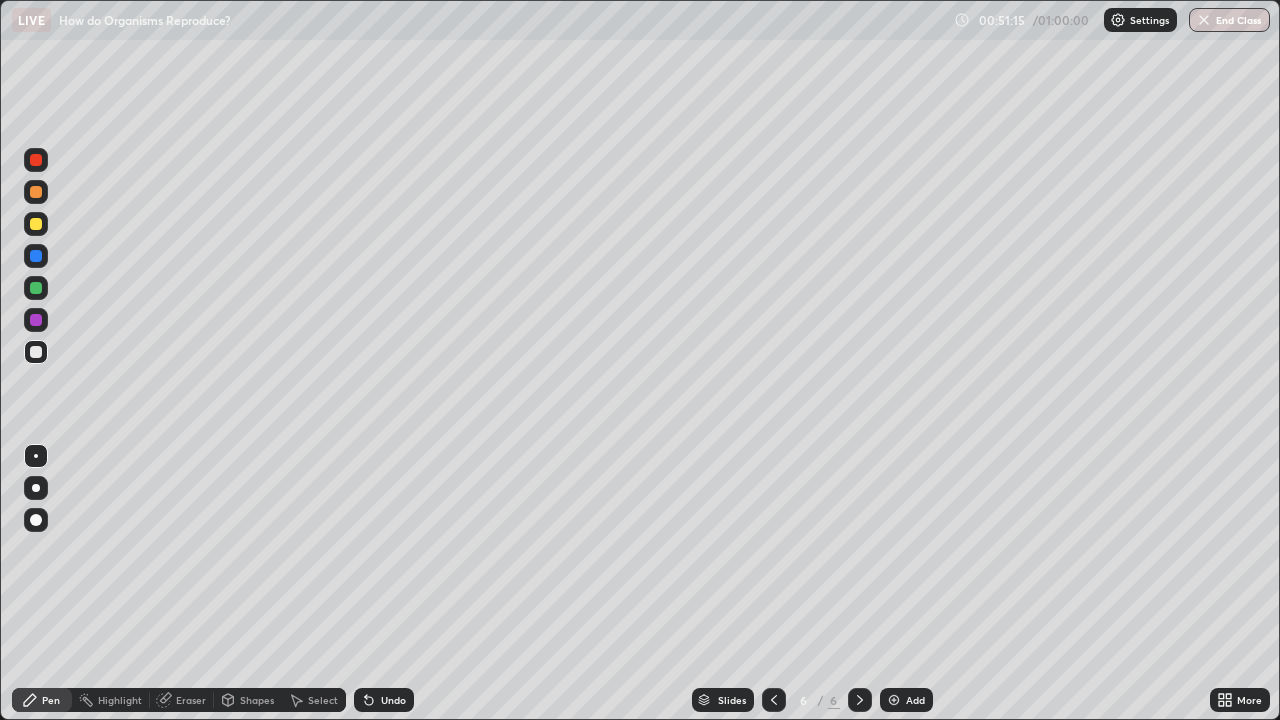 click at bounding box center (36, 320) 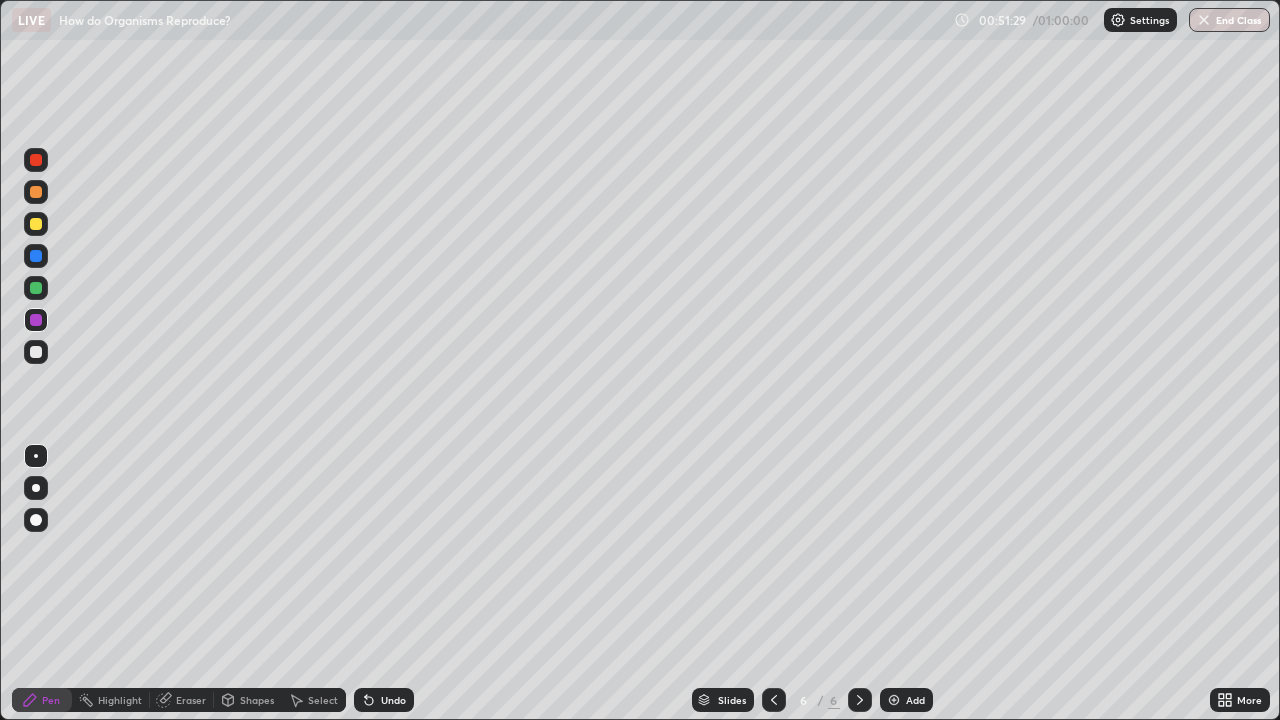 click at bounding box center (36, 352) 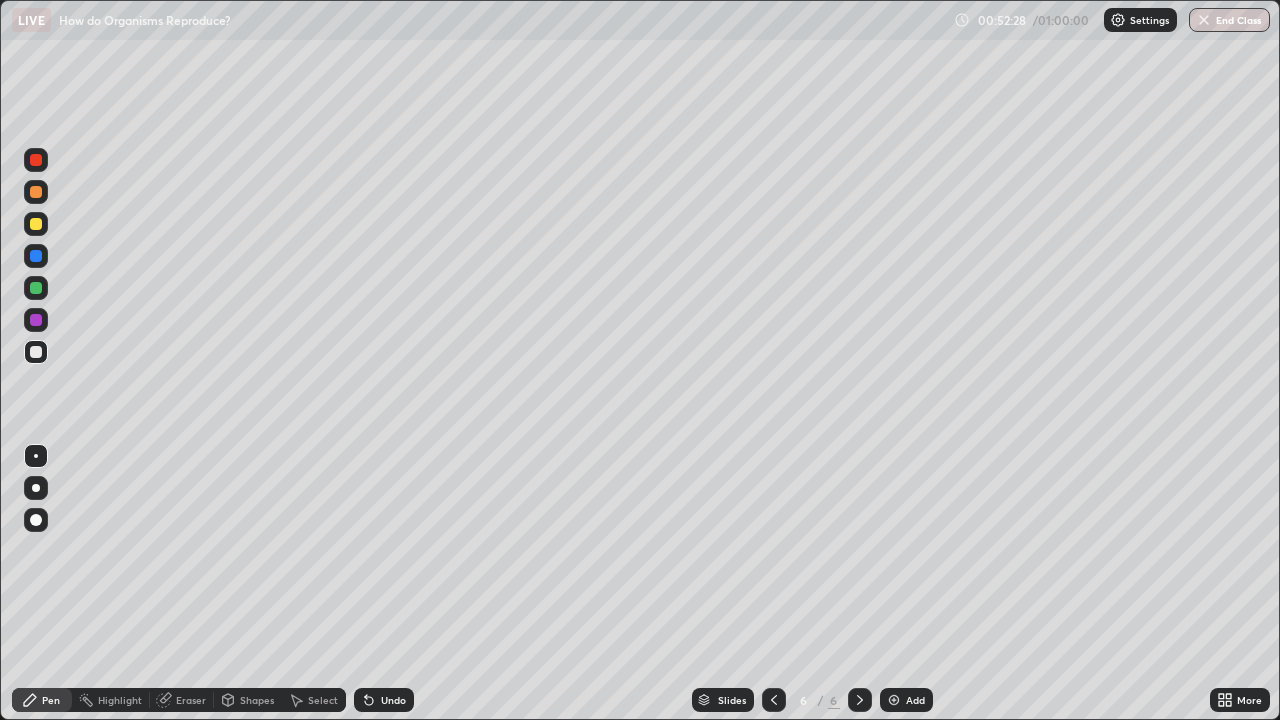 click at bounding box center (36, 352) 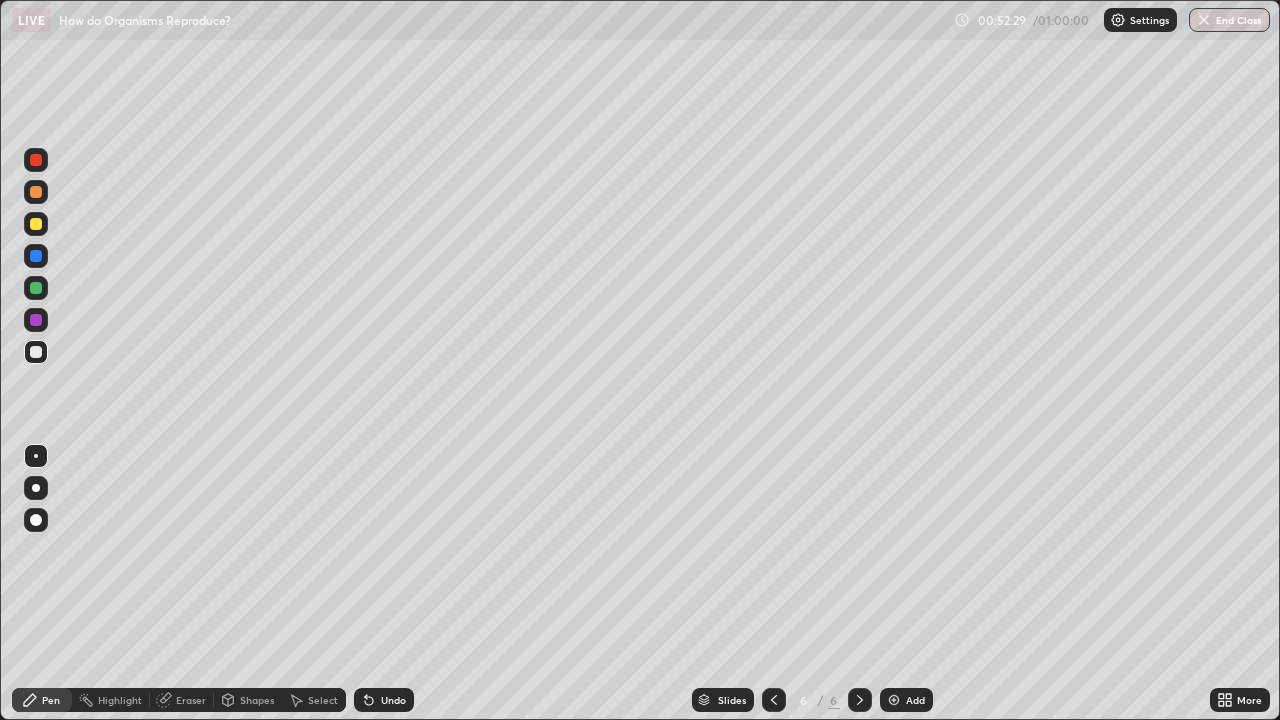 click at bounding box center (36, 224) 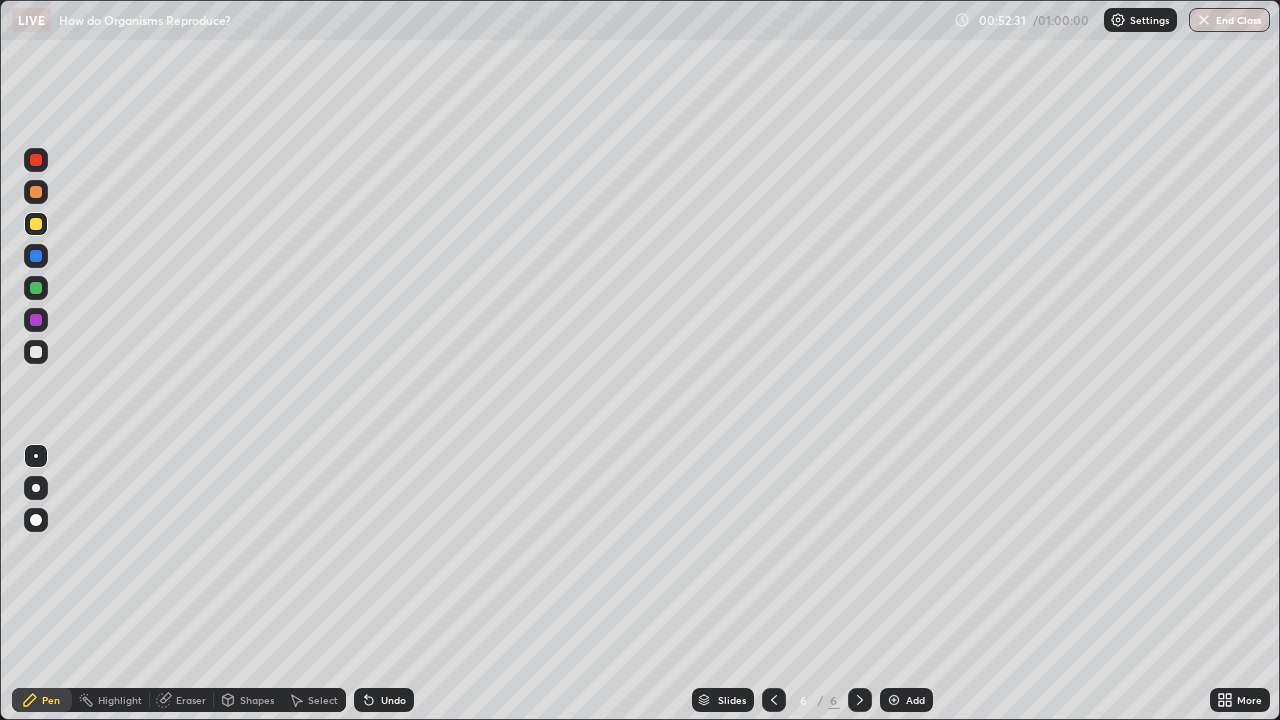 click at bounding box center [36, 320] 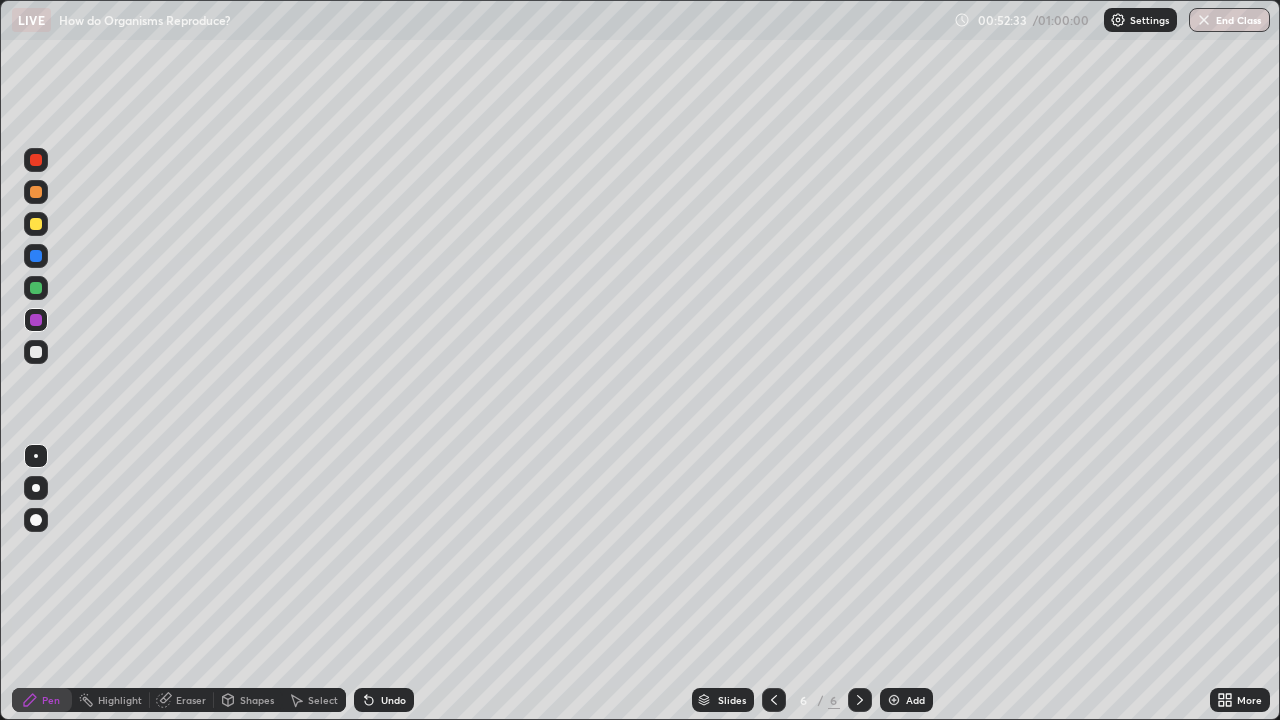 click at bounding box center (36, 192) 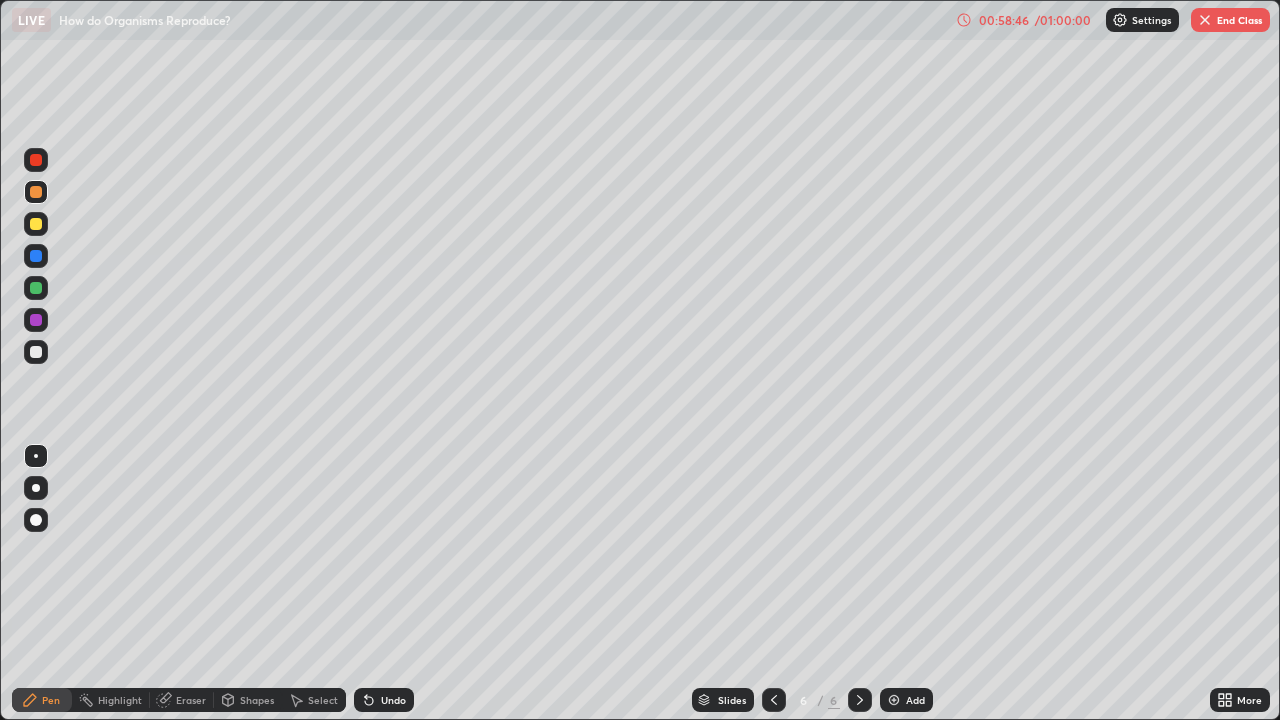 click on "End Class" at bounding box center (1230, 20) 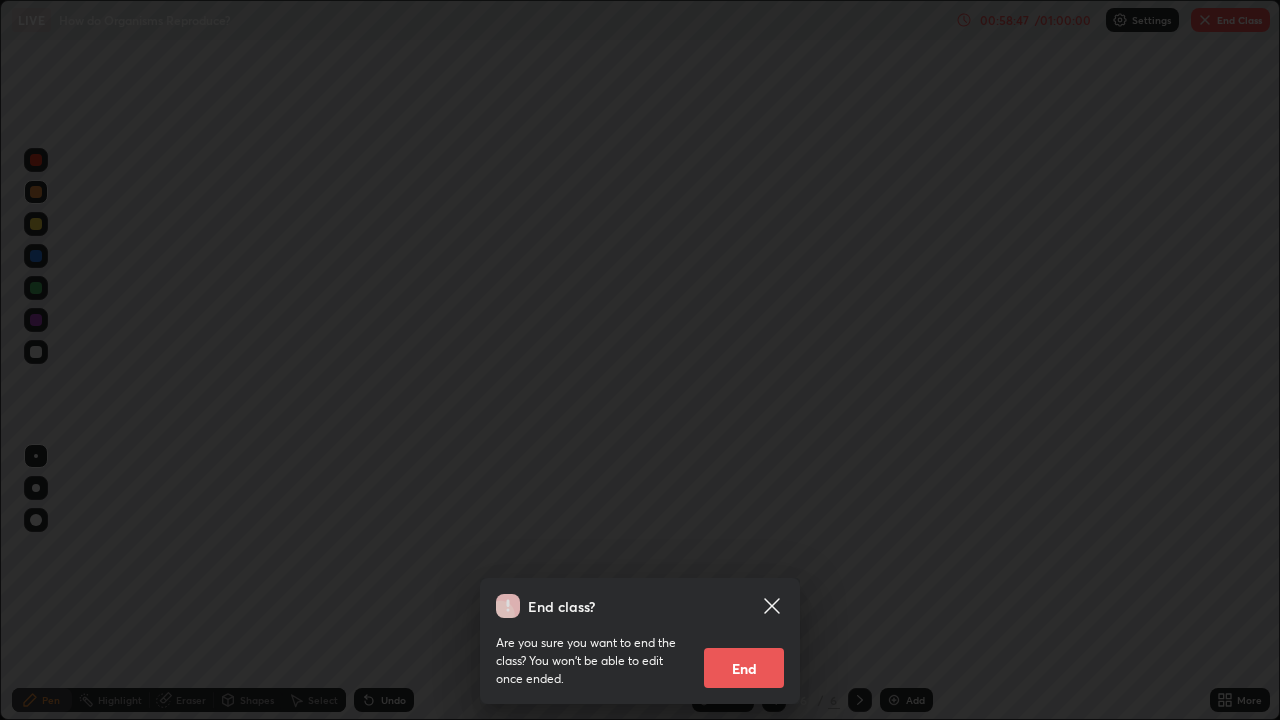 click on "End" at bounding box center [744, 668] 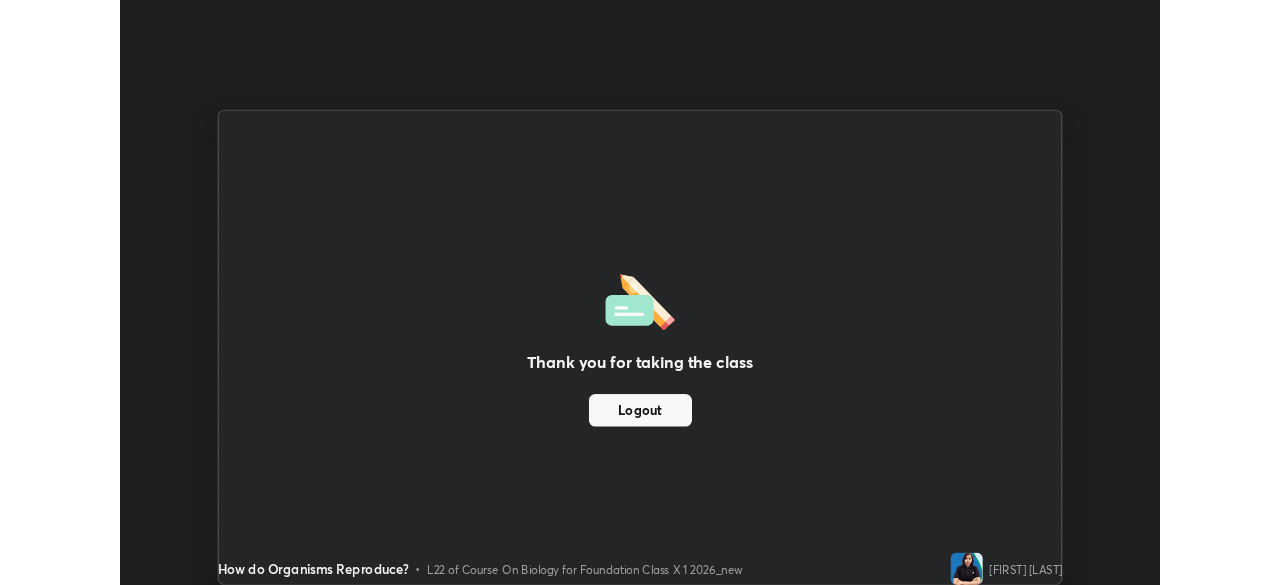 scroll, scrollTop: 585, scrollLeft: 1280, axis: both 